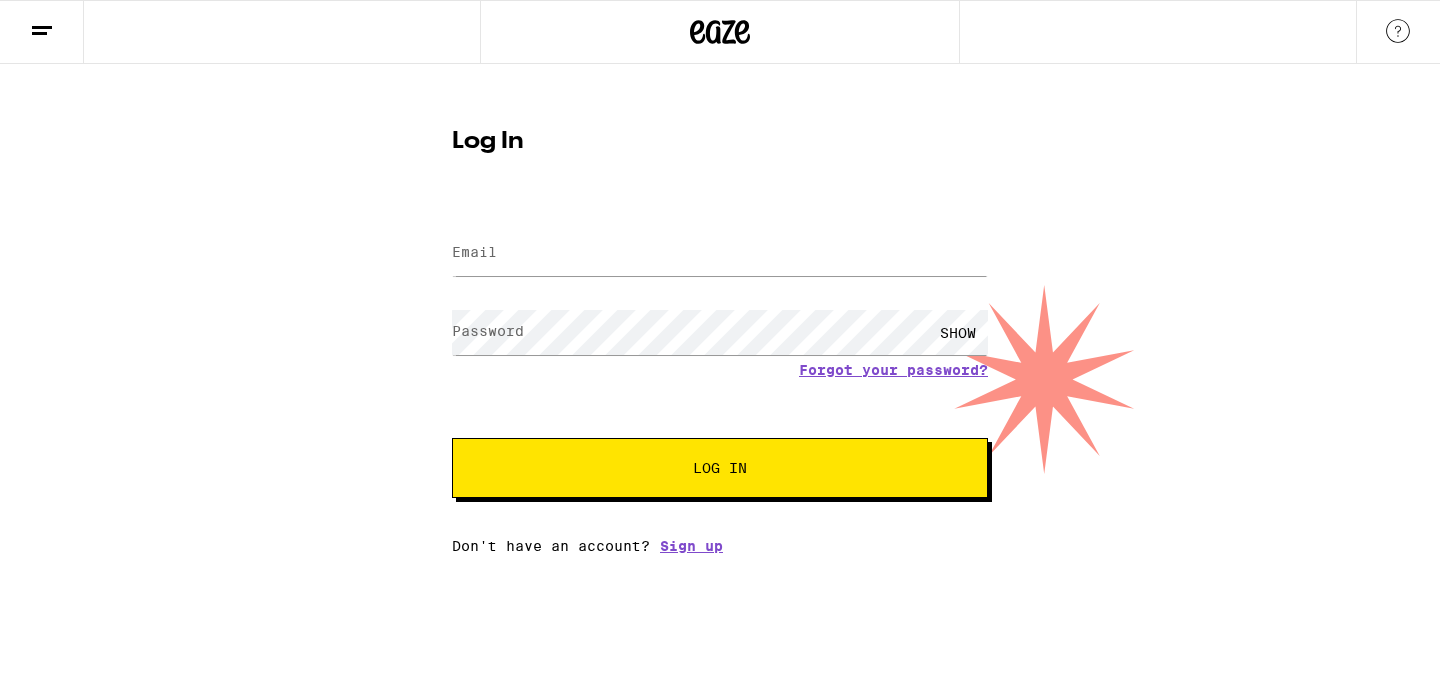 scroll, scrollTop: 0, scrollLeft: 0, axis: both 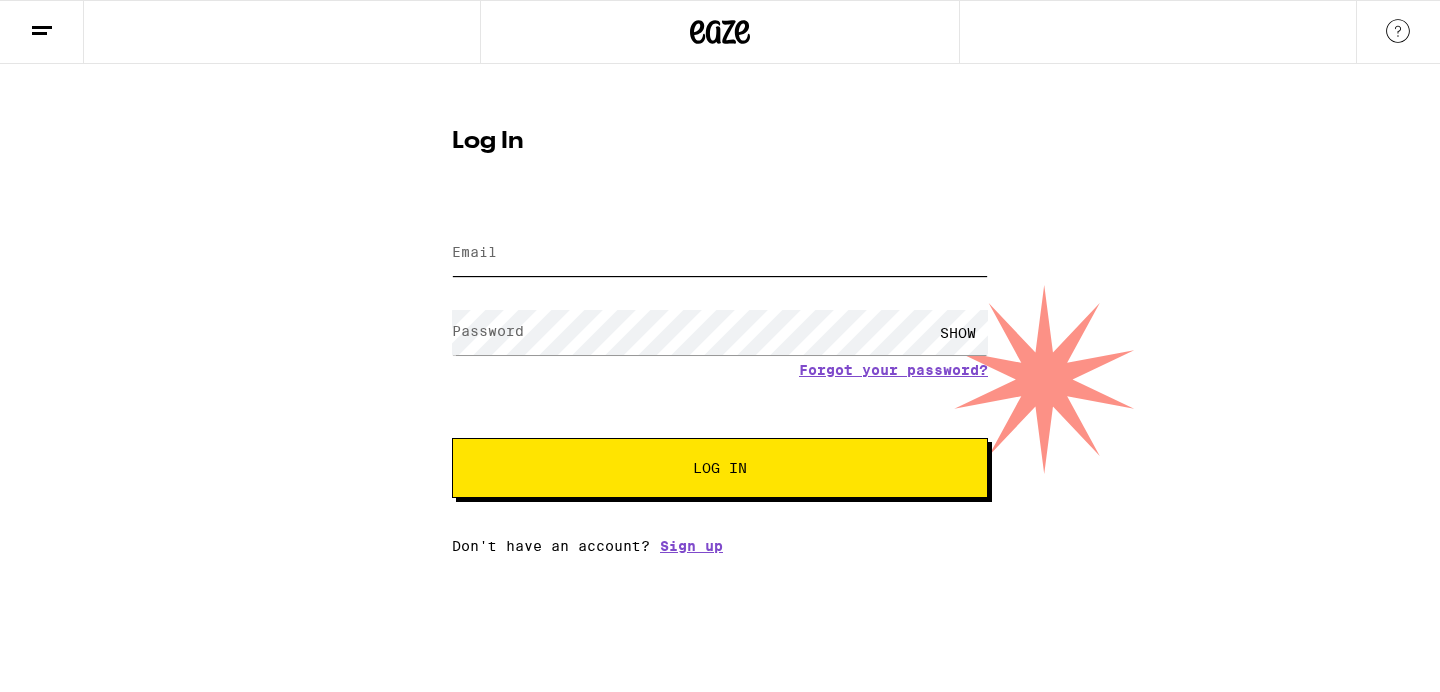 type on "[EMAIL]" 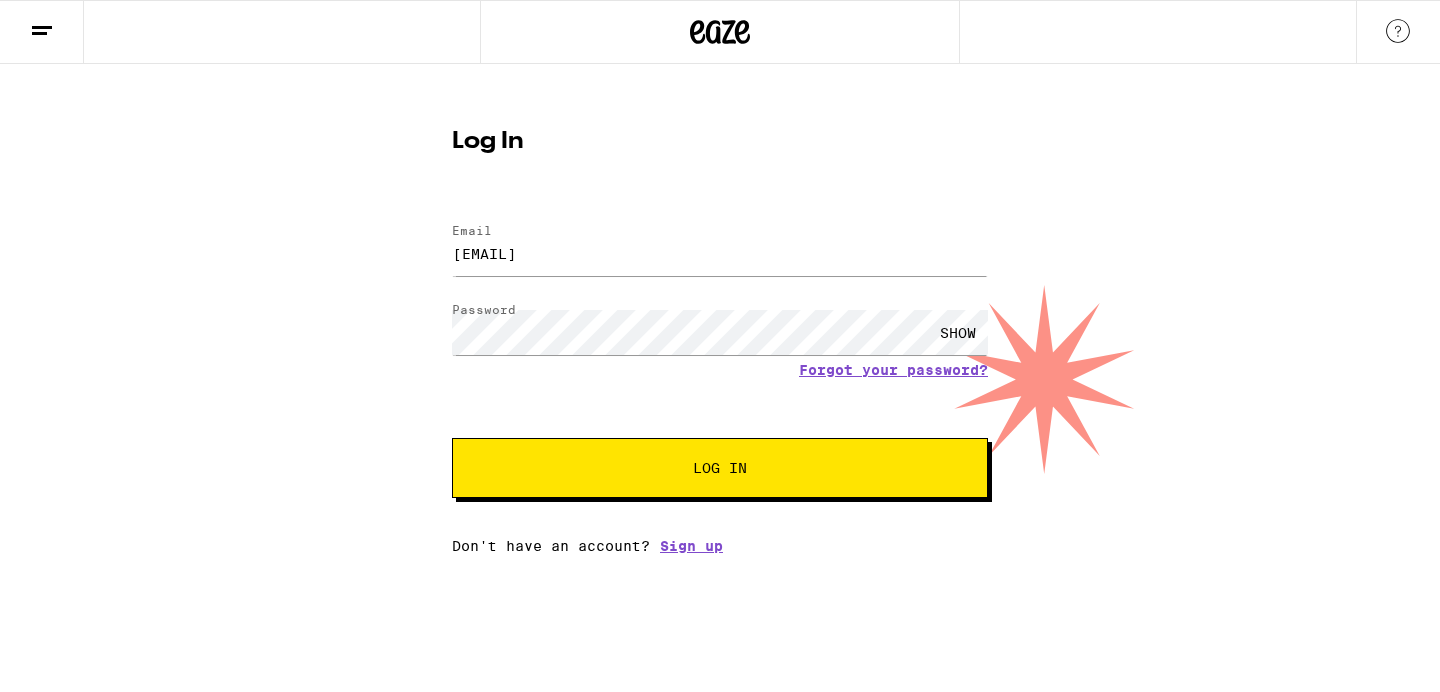 click on "Log In" at bounding box center [720, 468] 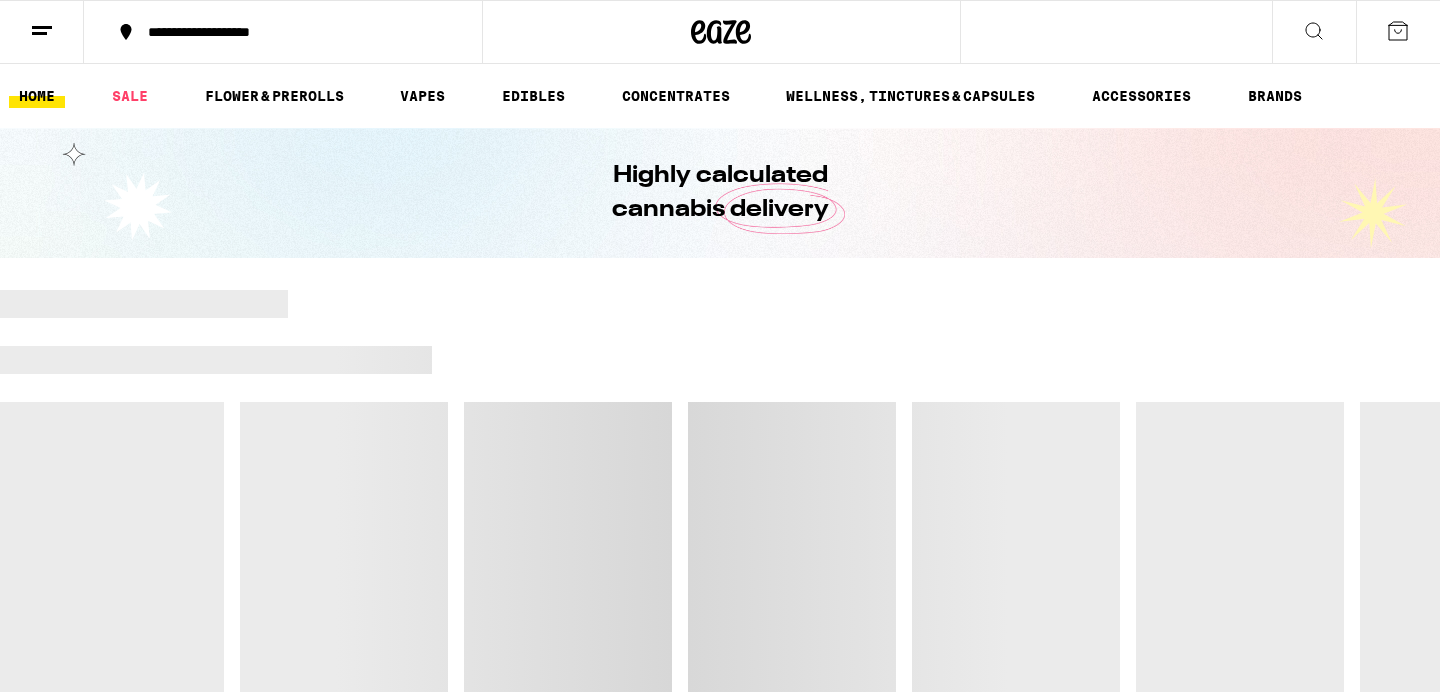 scroll, scrollTop: 0, scrollLeft: 0, axis: both 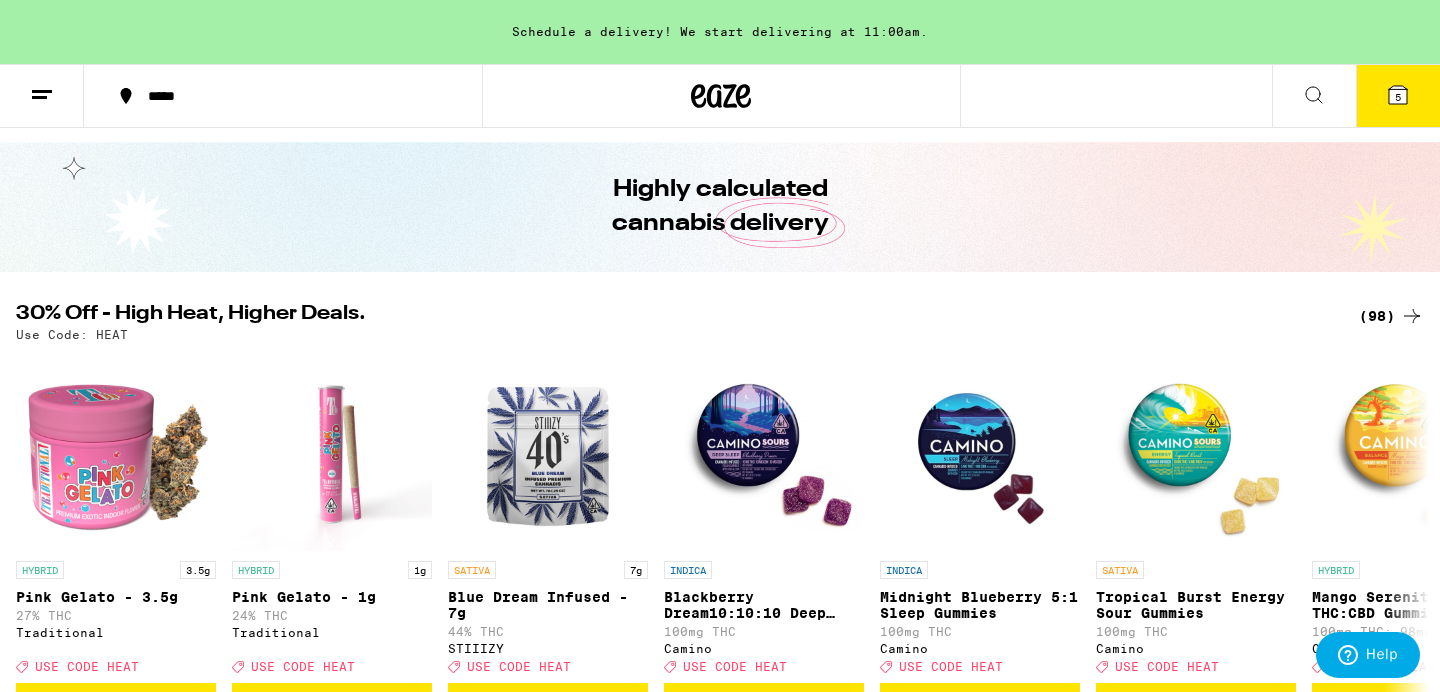 click on "5" at bounding box center [1398, 96] 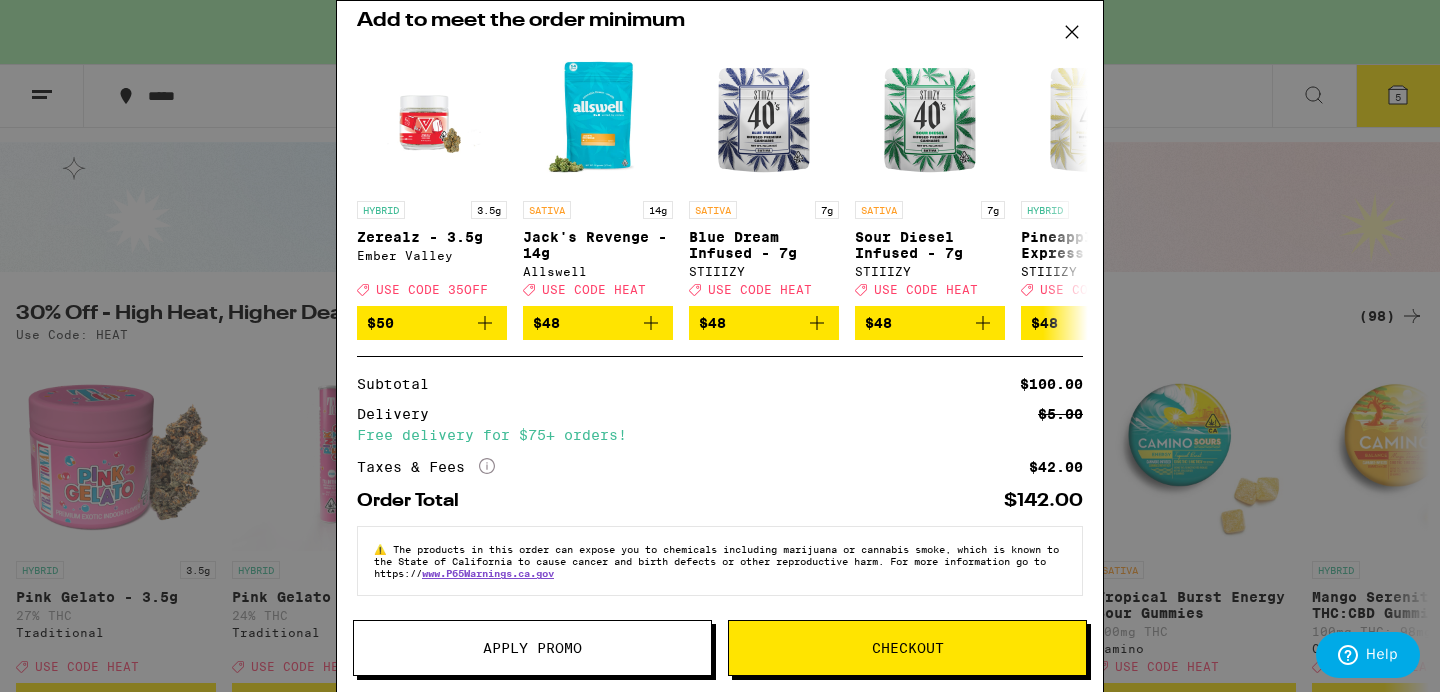 scroll, scrollTop: 0, scrollLeft: 0, axis: both 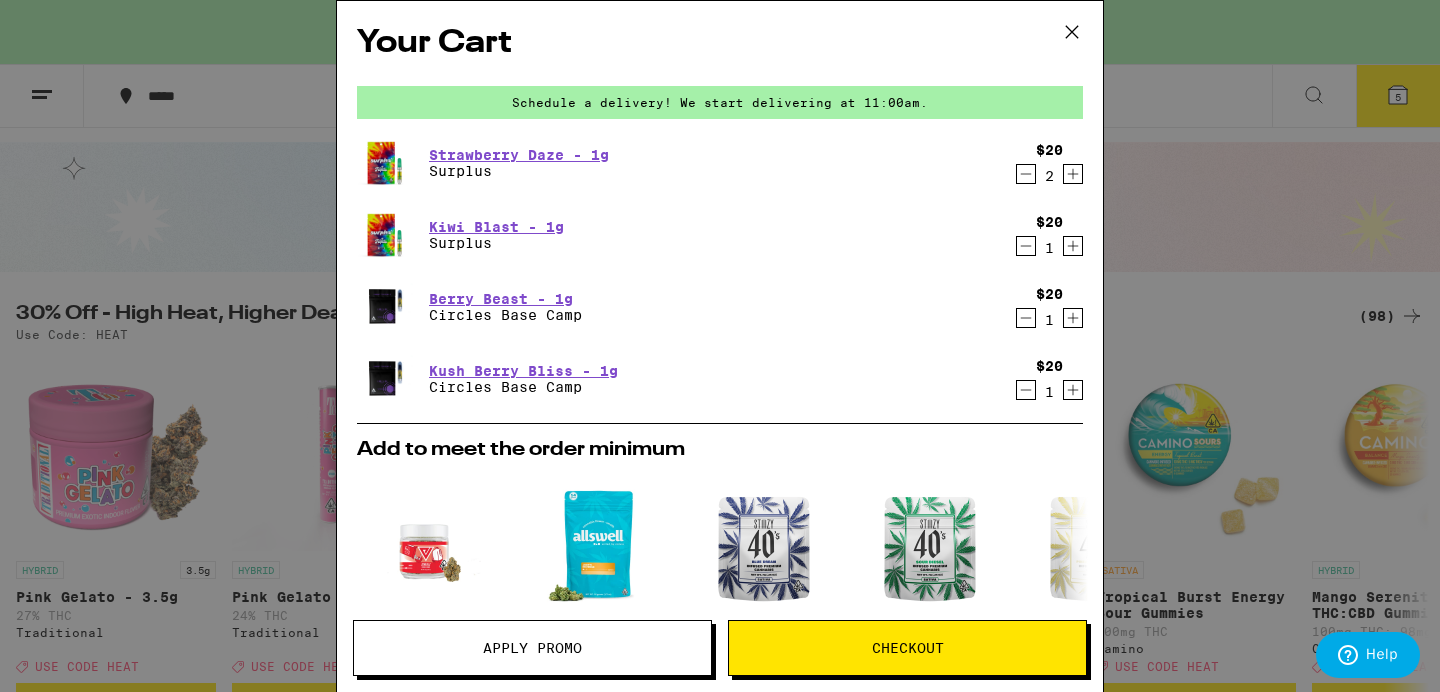 click 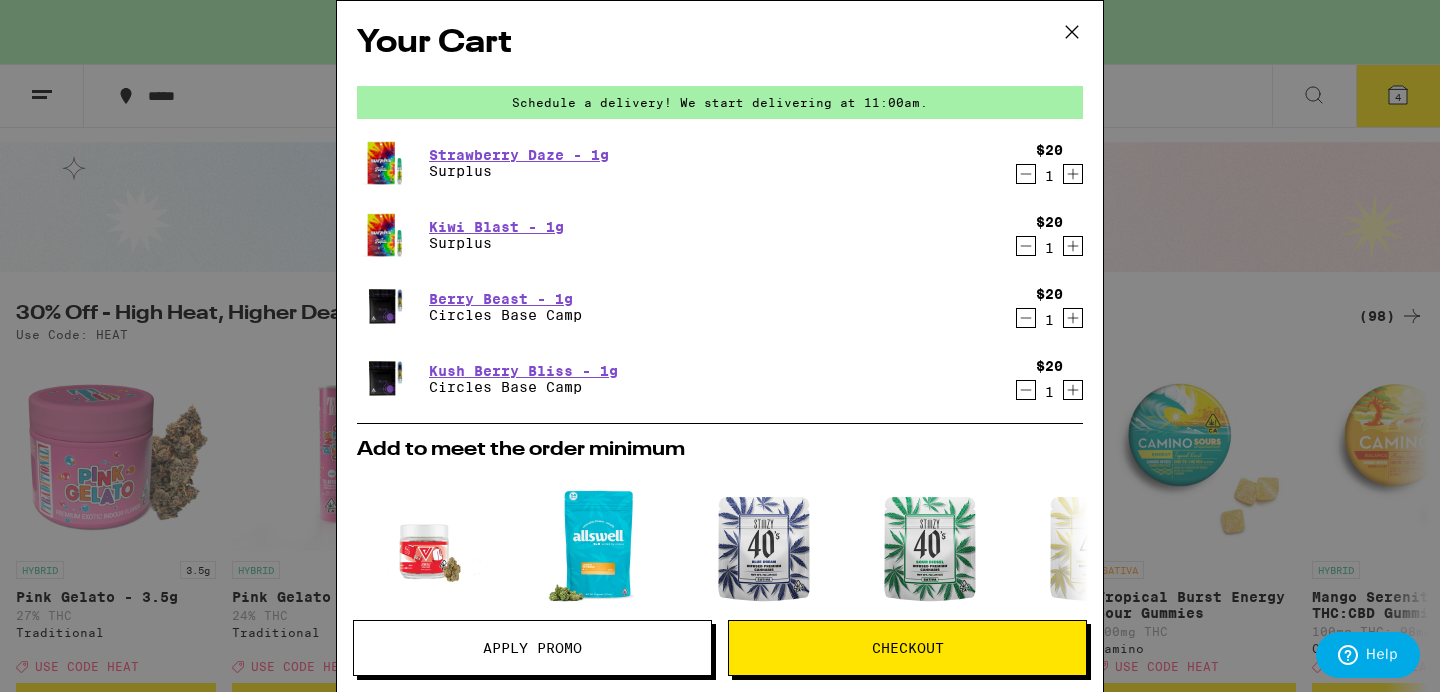 click 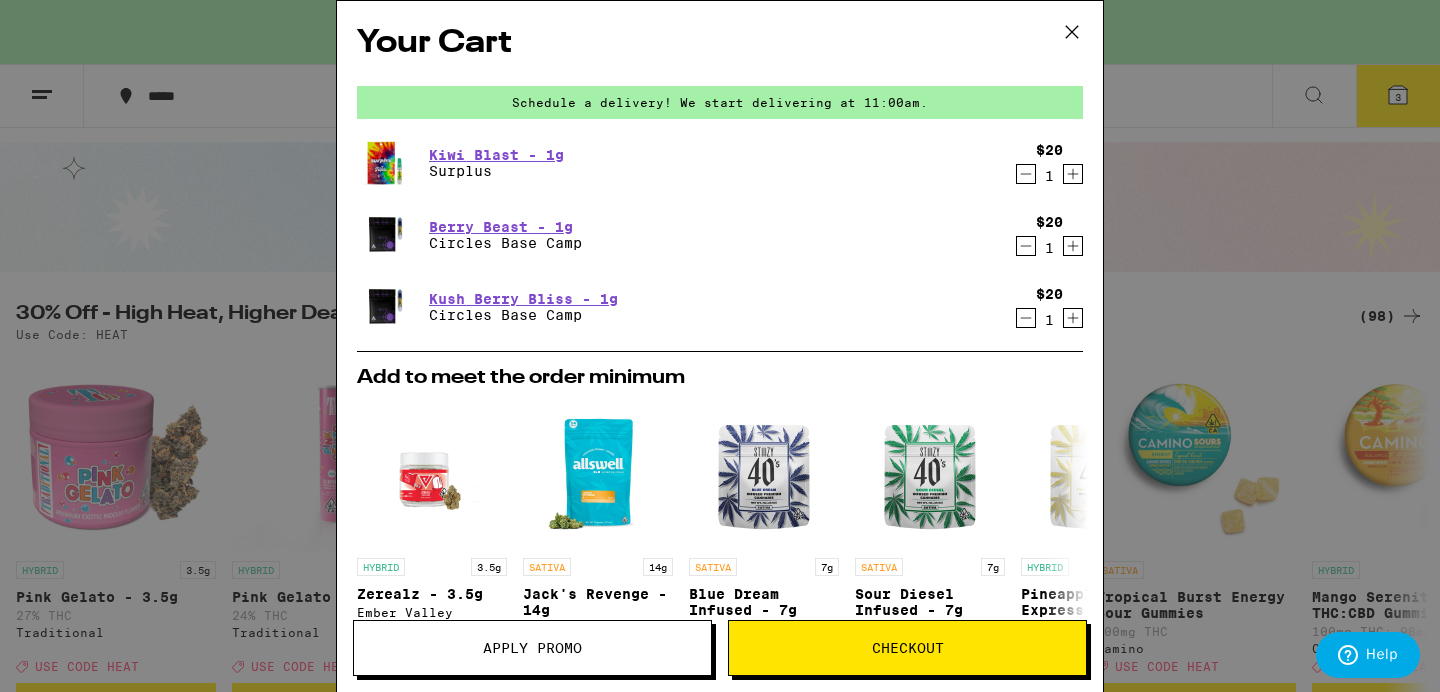 click 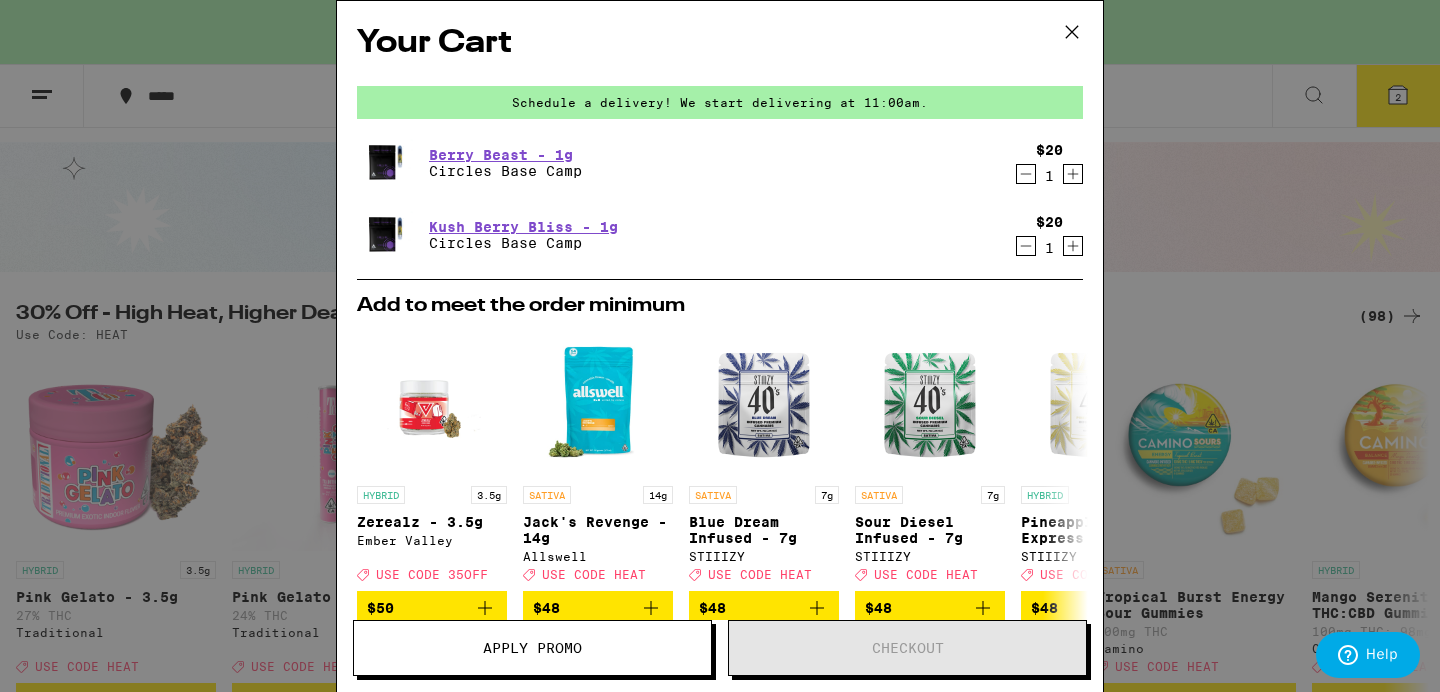 click 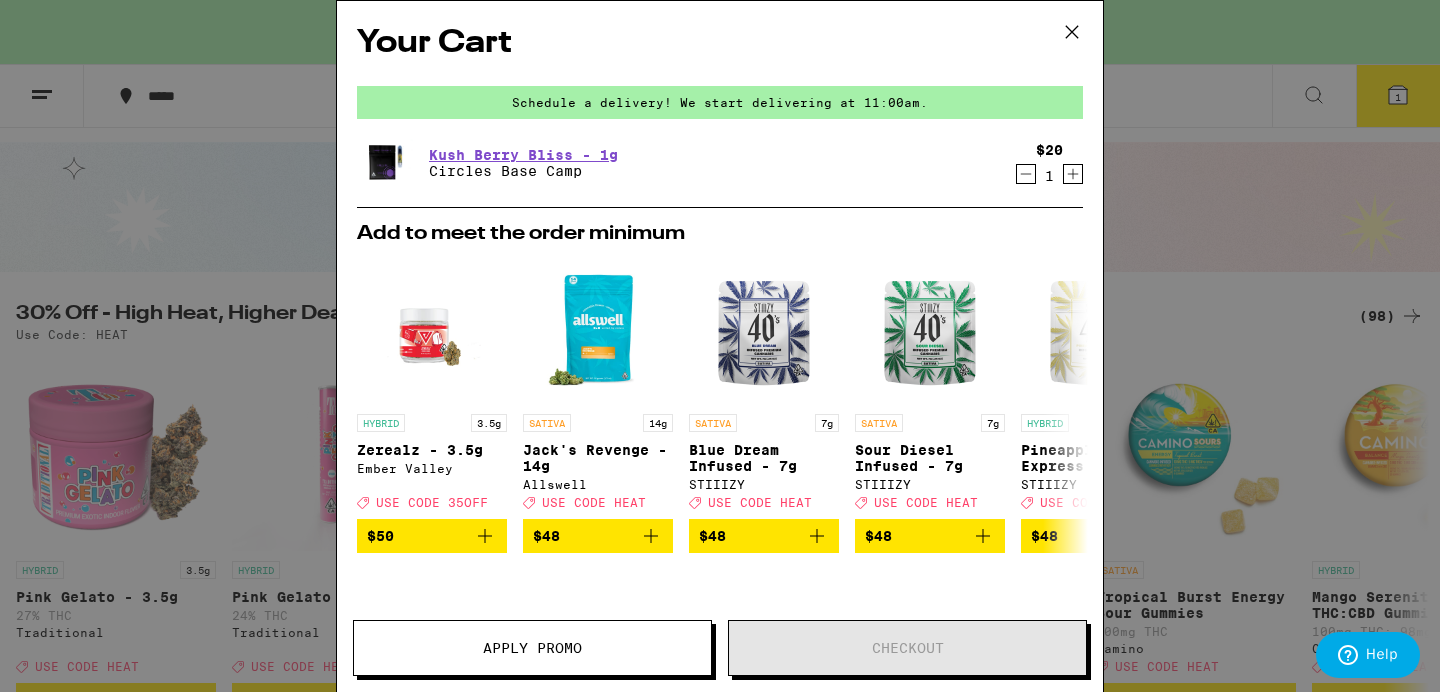 click 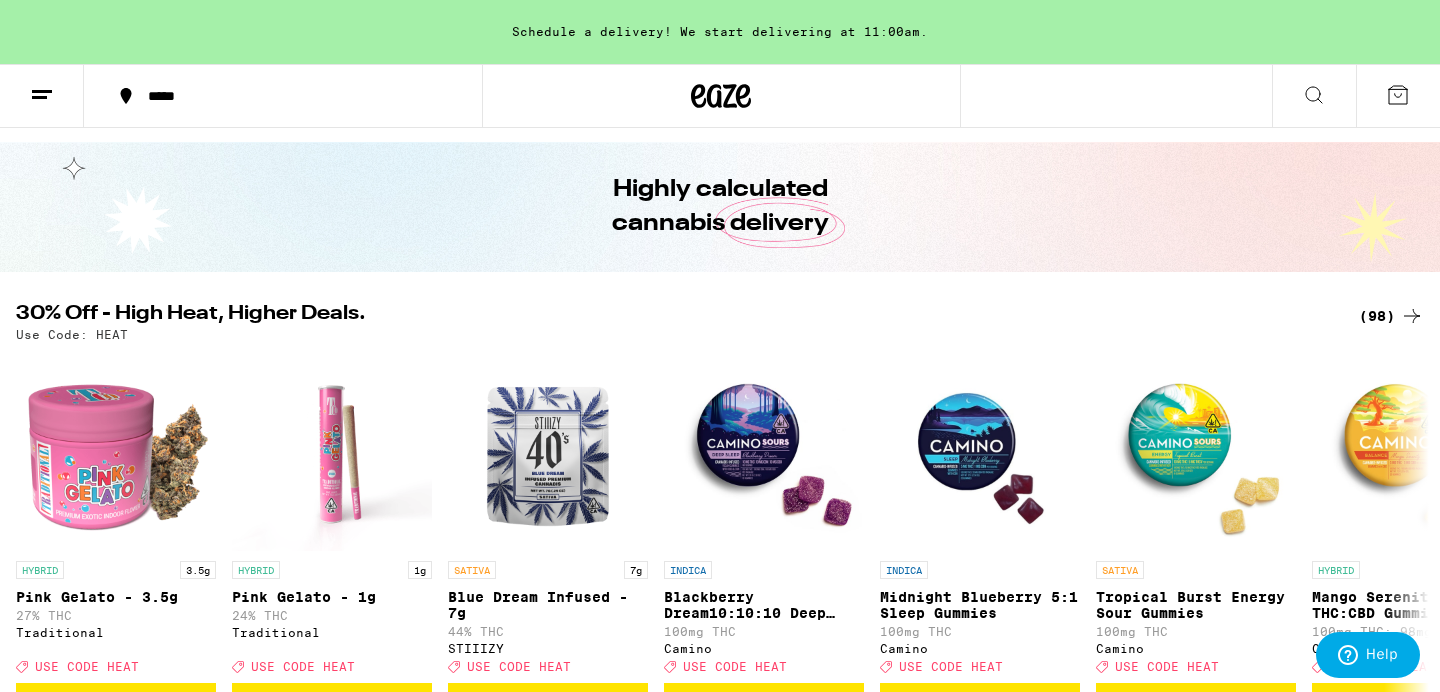 scroll, scrollTop: 0, scrollLeft: 0, axis: both 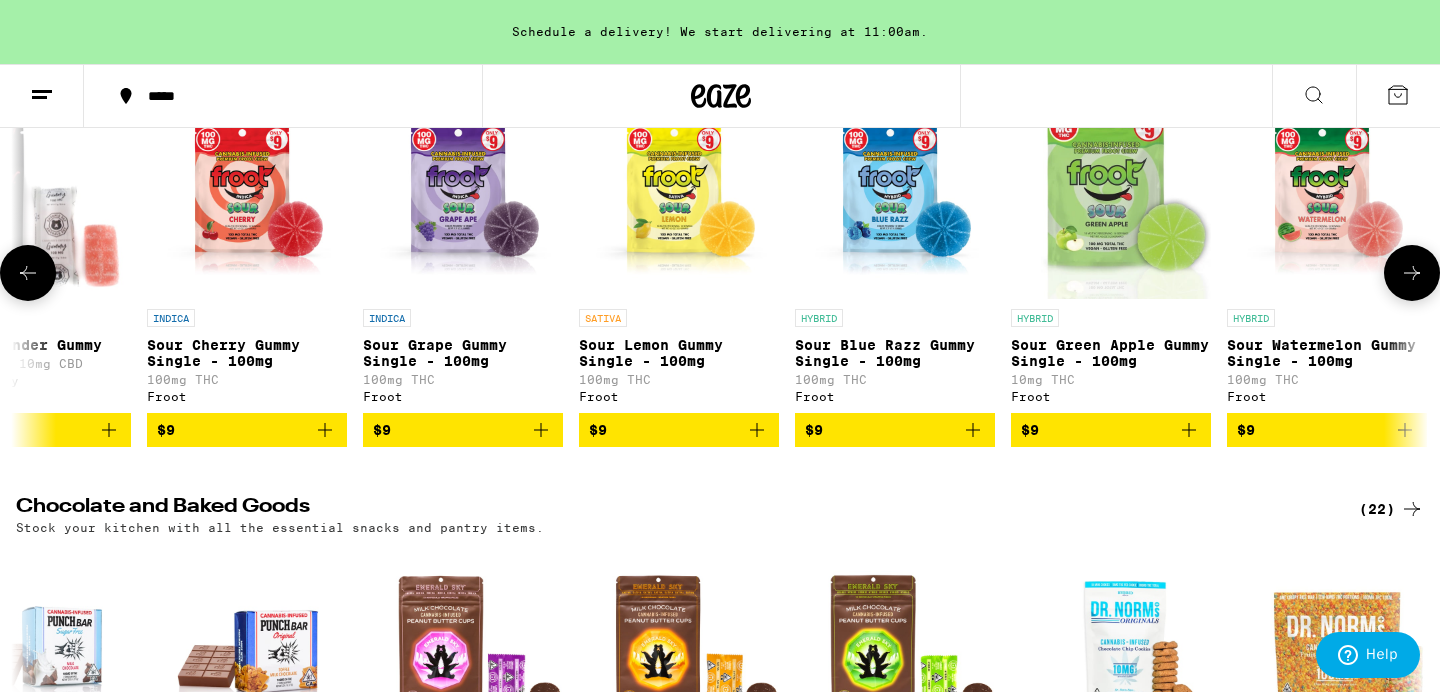 click on "$9" at bounding box center [1111, 430] 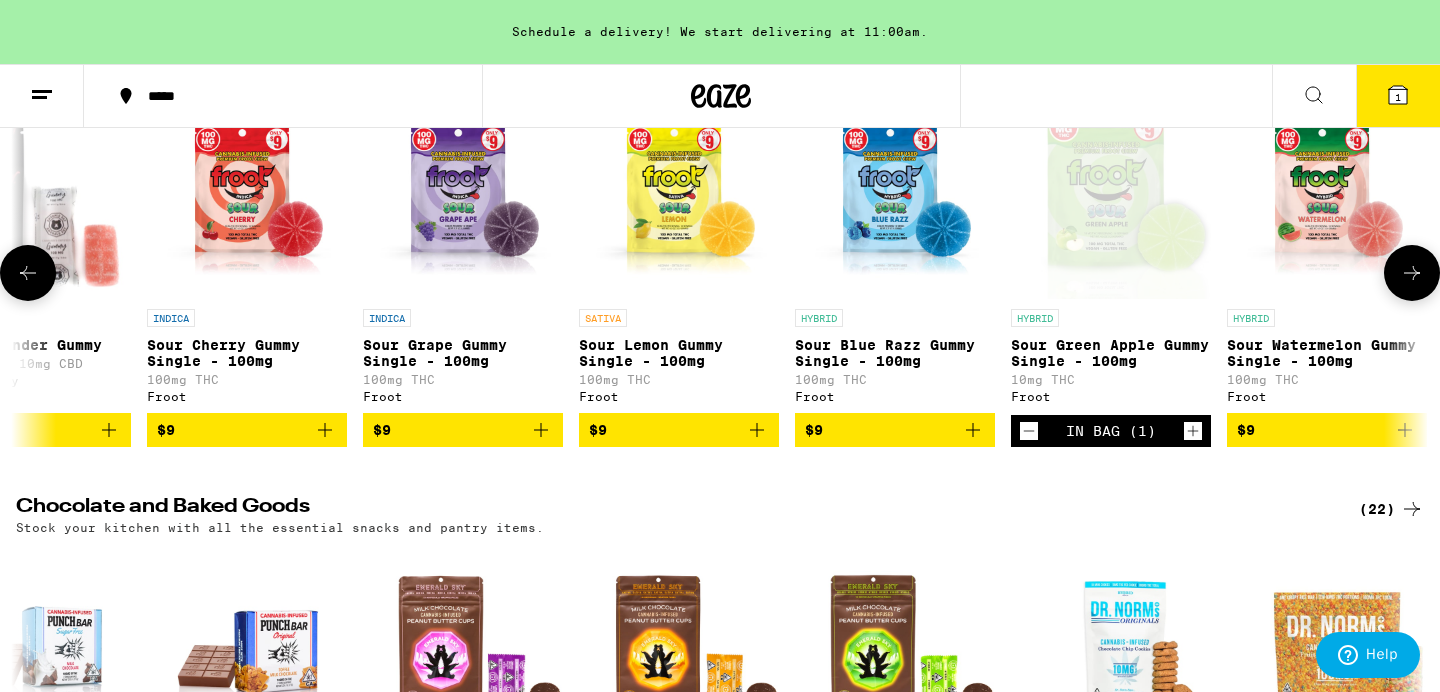 click on "$9" at bounding box center (679, 430) 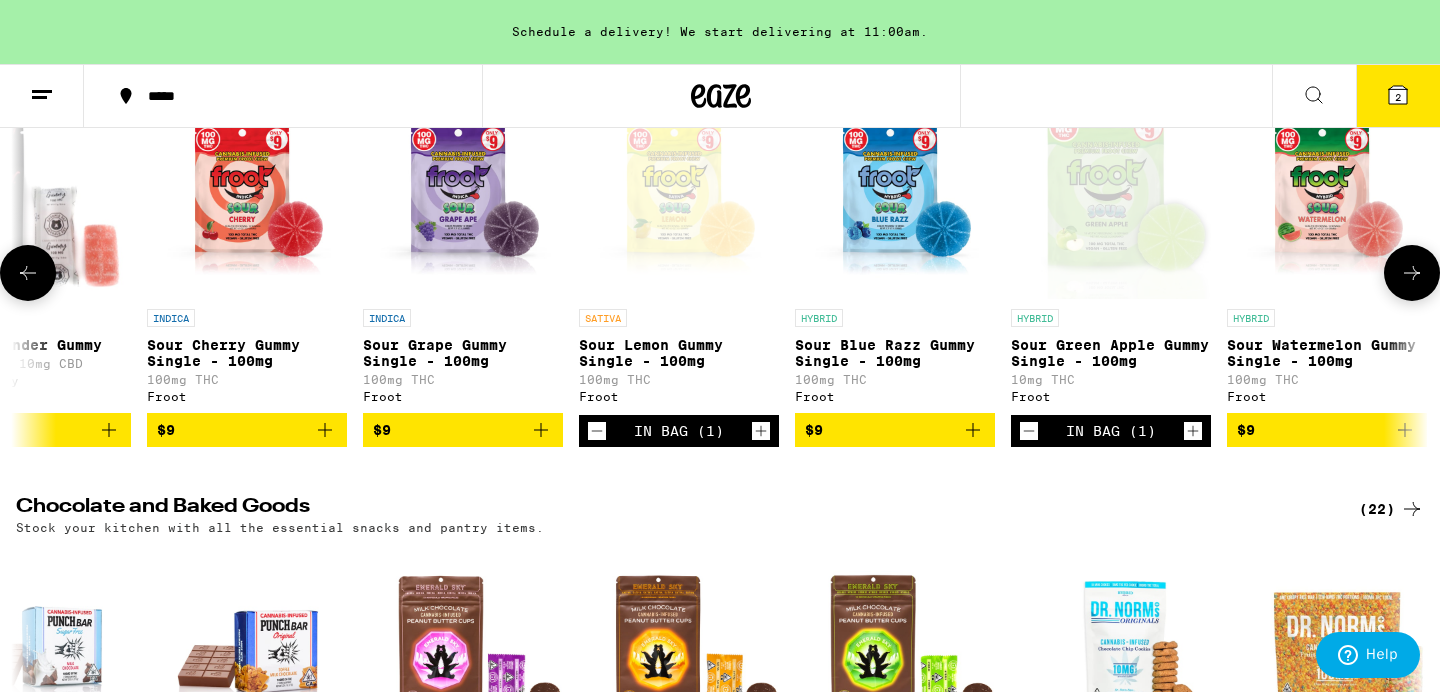 scroll, scrollTop: 5441, scrollLeft: 0, axis: vertical 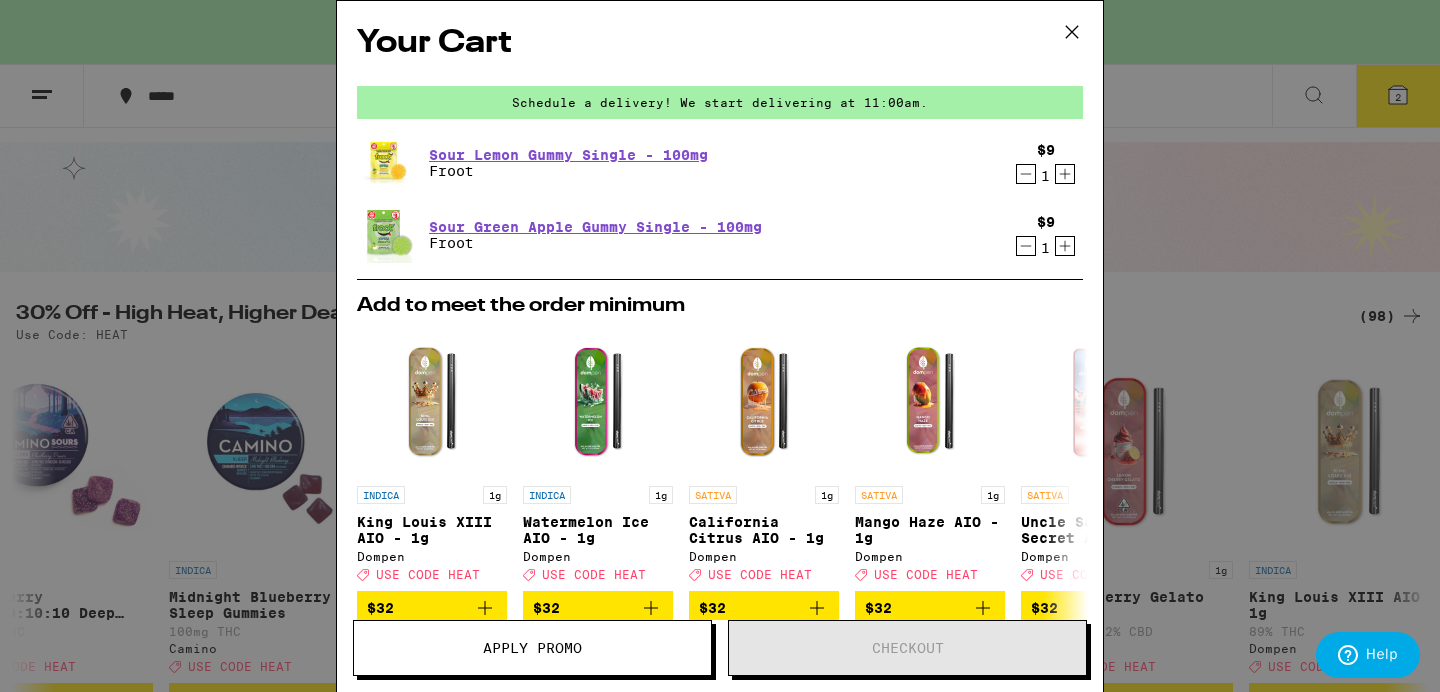 click 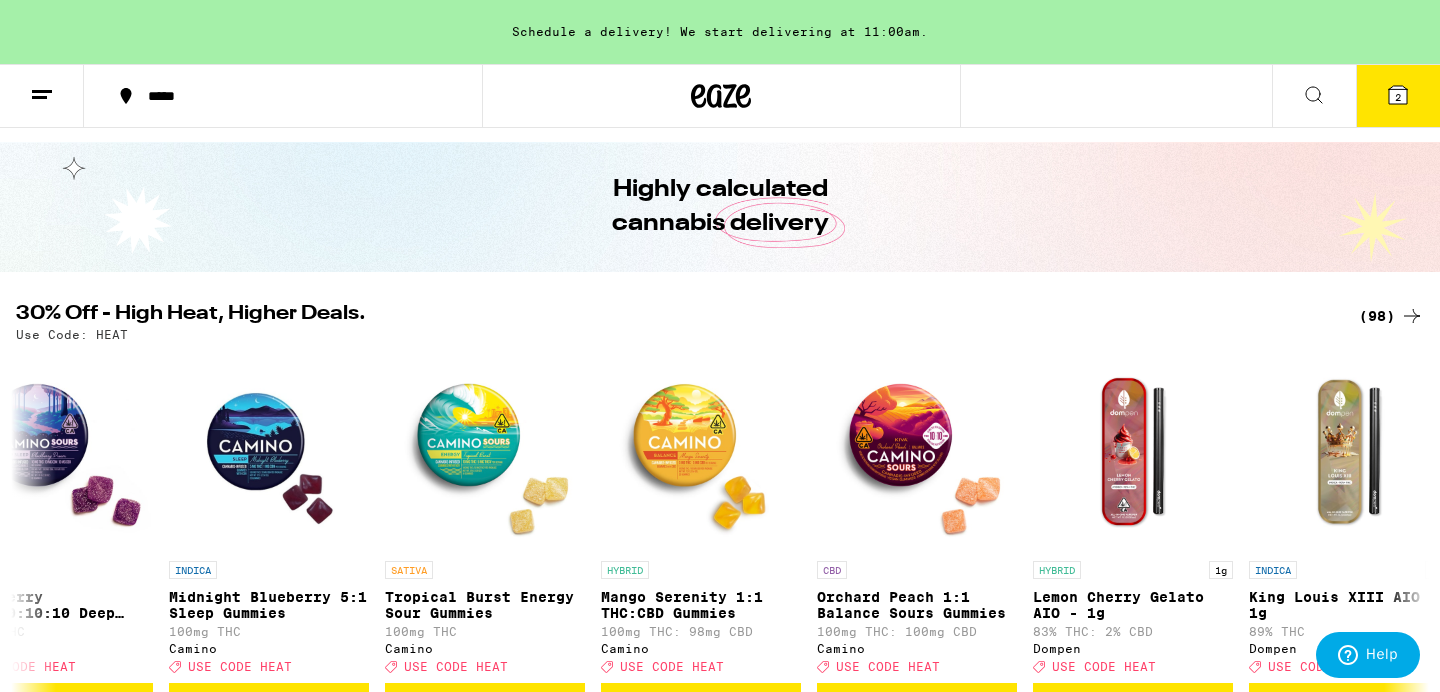 scroll, scrollTop: 0, scrollLeft: 0, axis: both 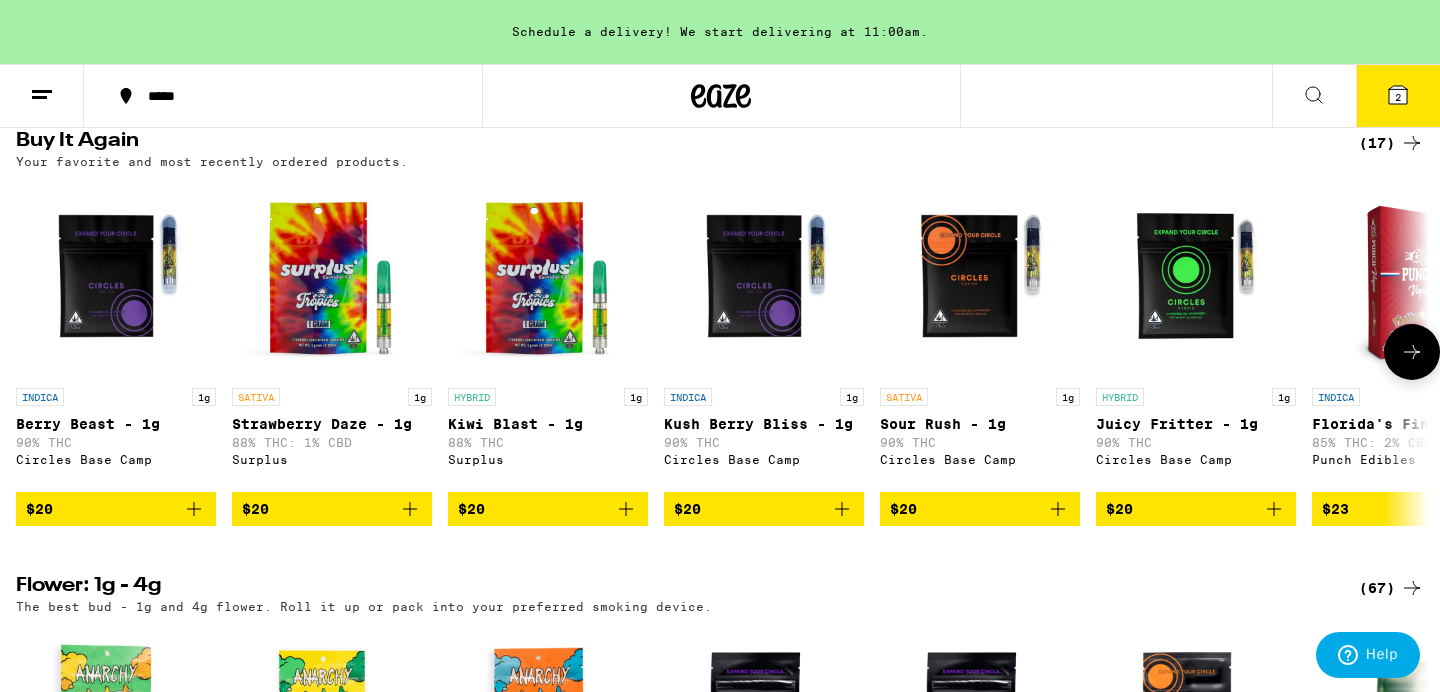 click on "$20" at bounding box center (548, 509) 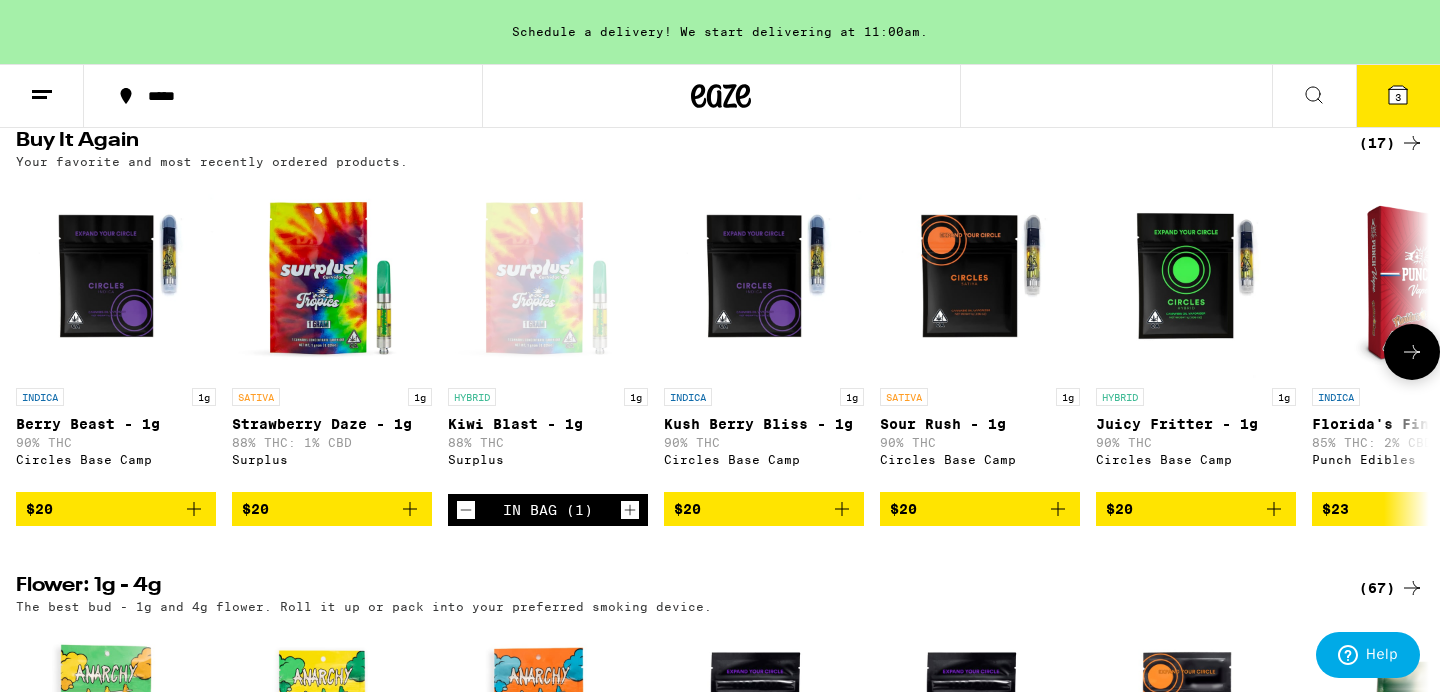 click 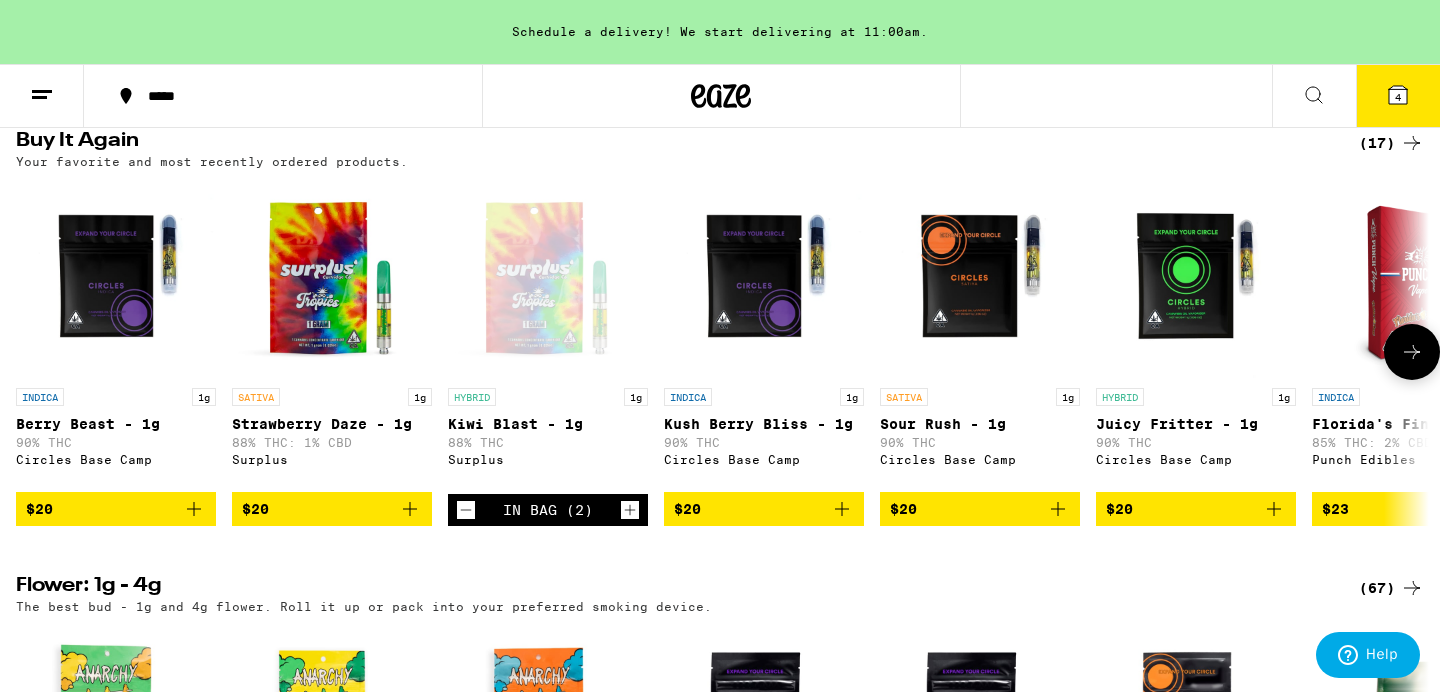 click 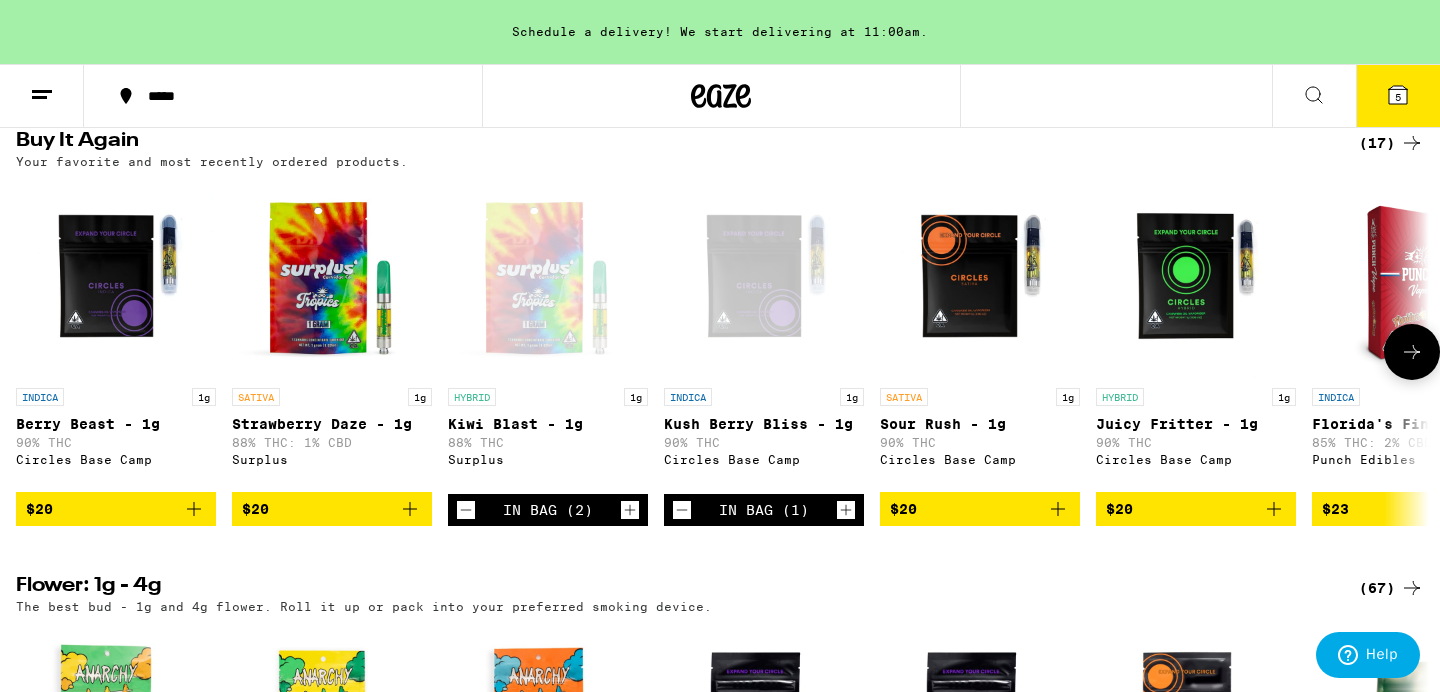 click 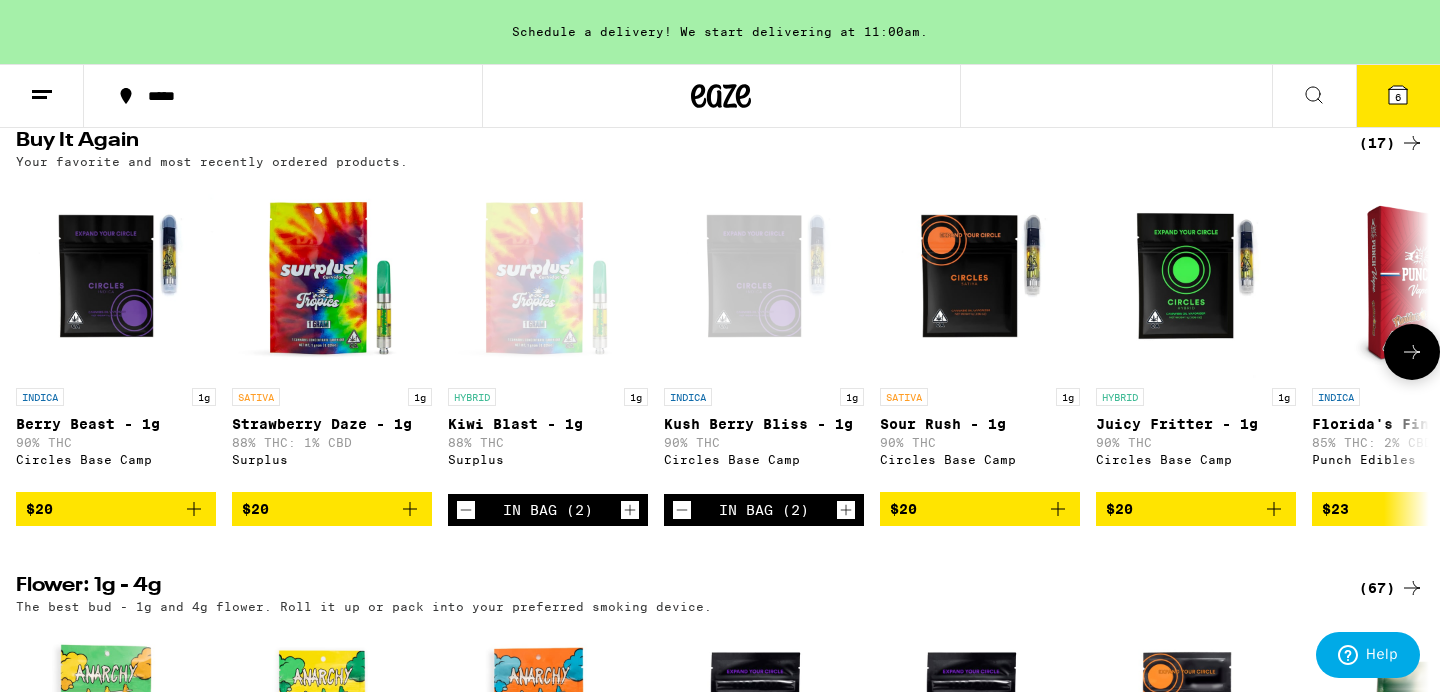 click 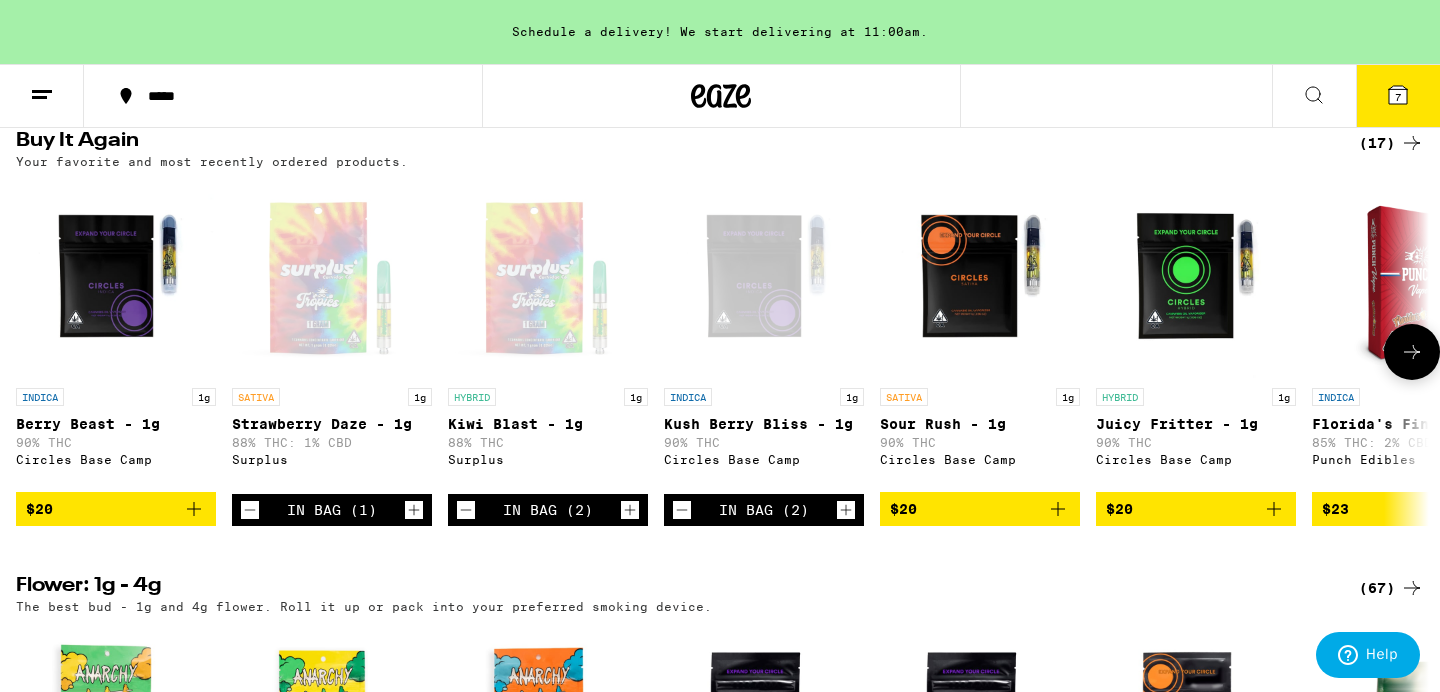 click 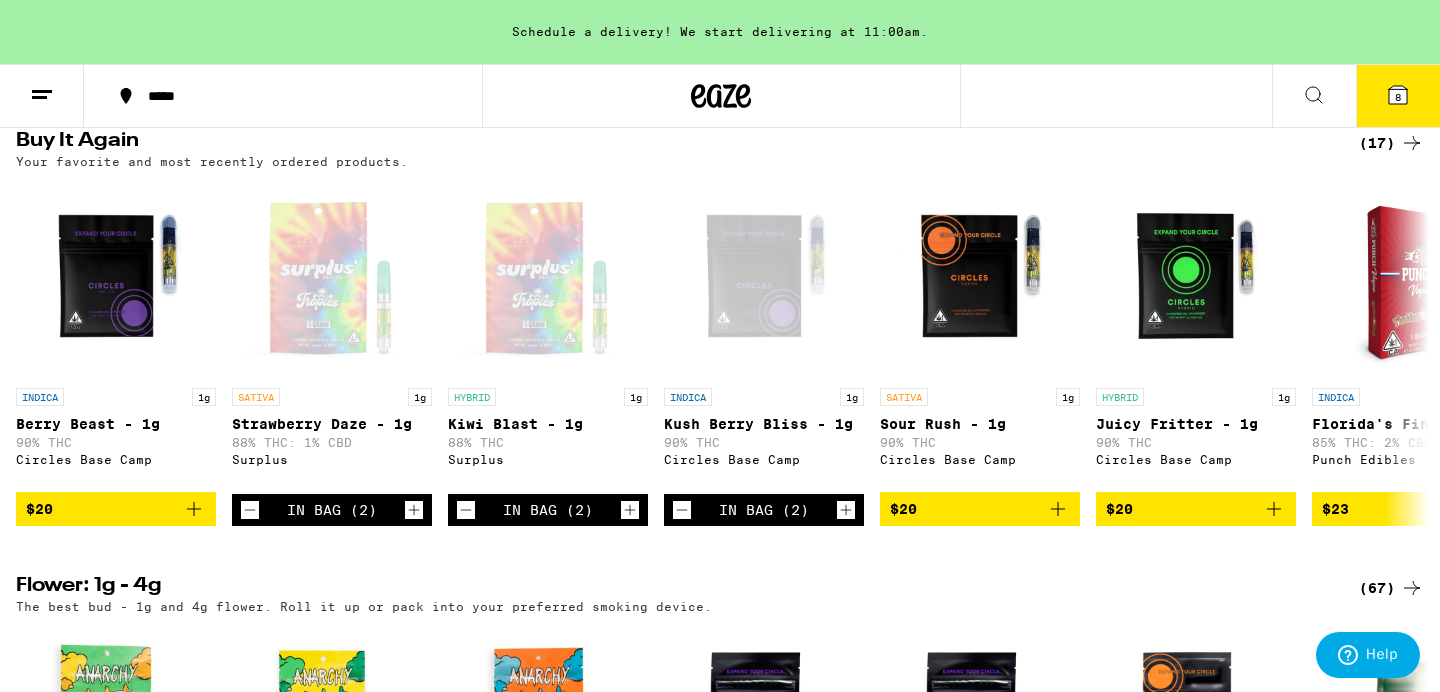 click 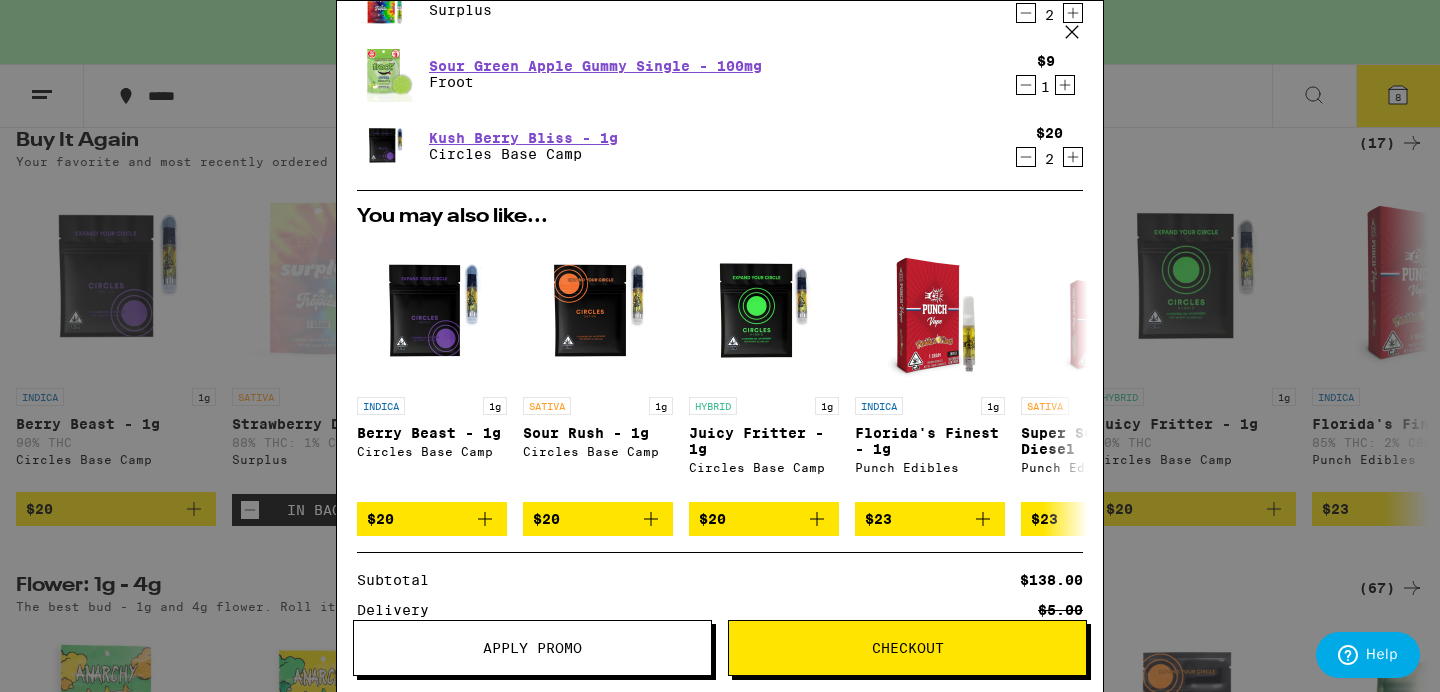 scroll, scrollTop: 0, scrollLeft: 0, axis: both 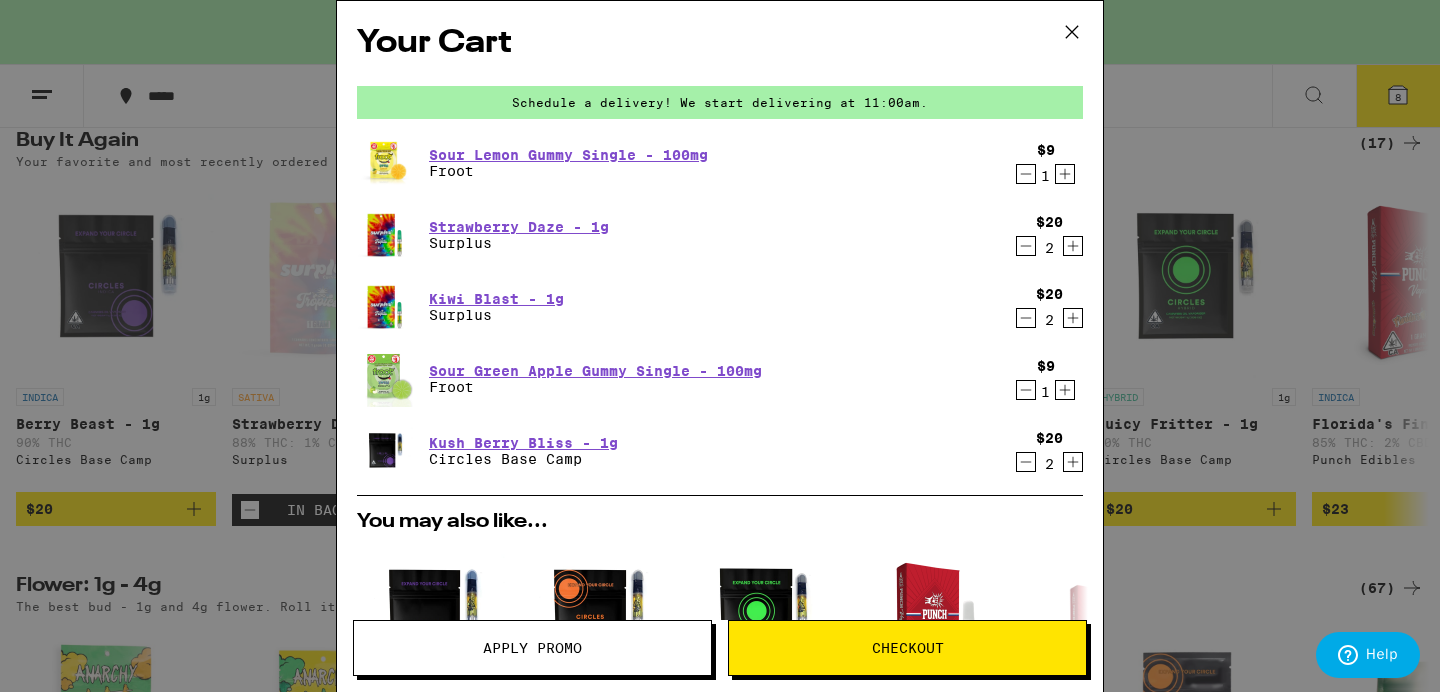 click 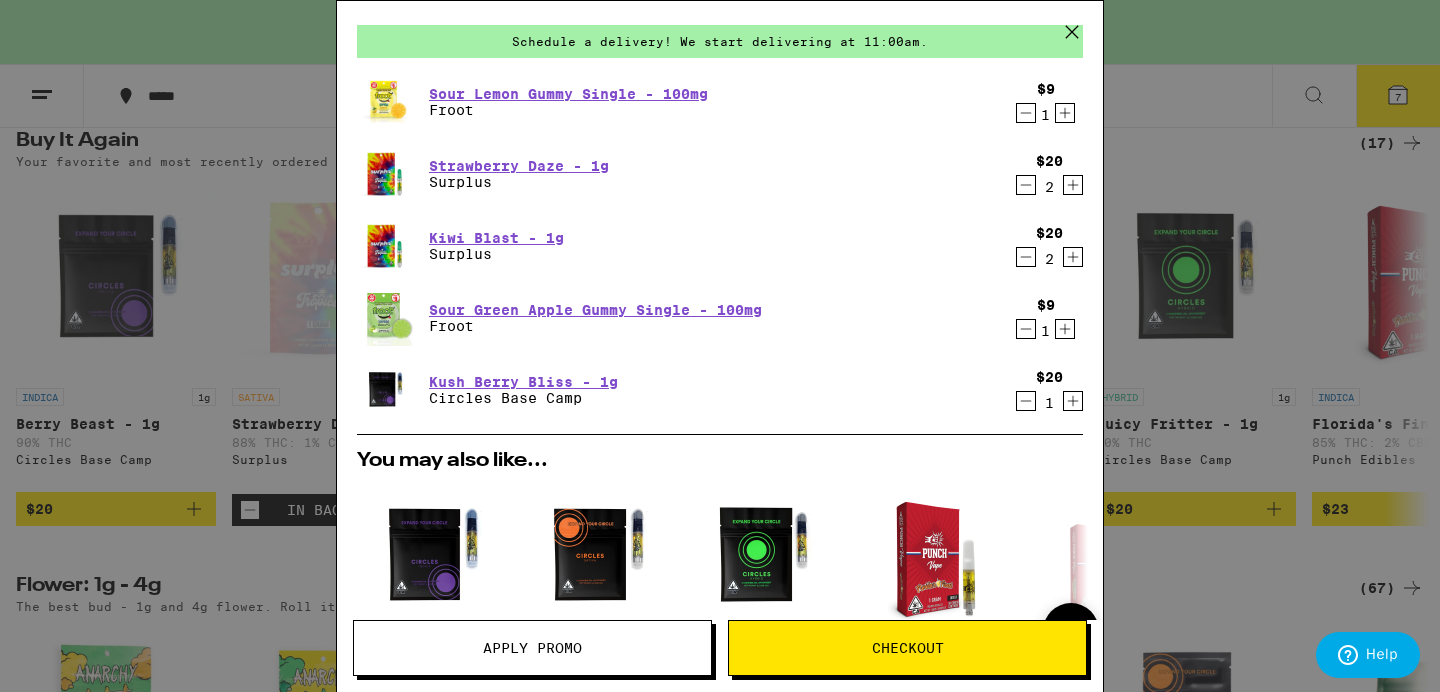 scroll, scrollTop: 0, scrollLeft: 0, axis: both 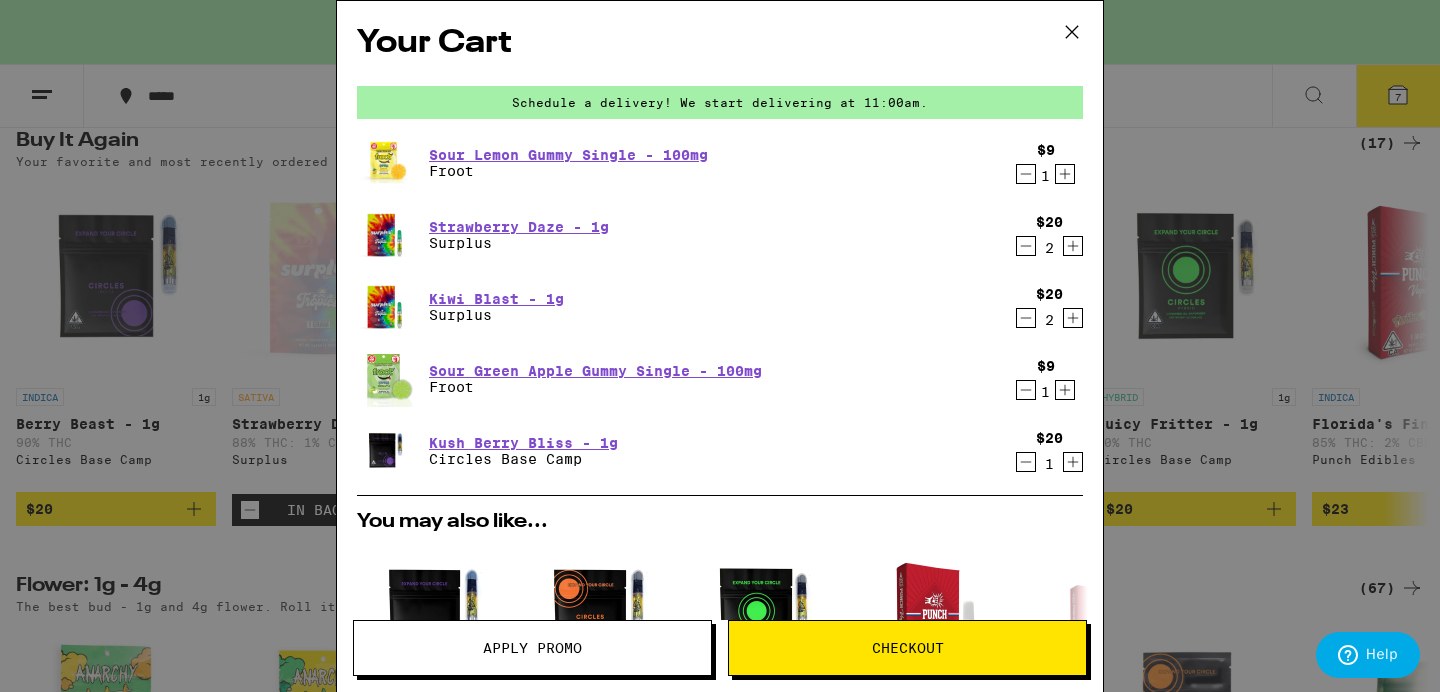 click 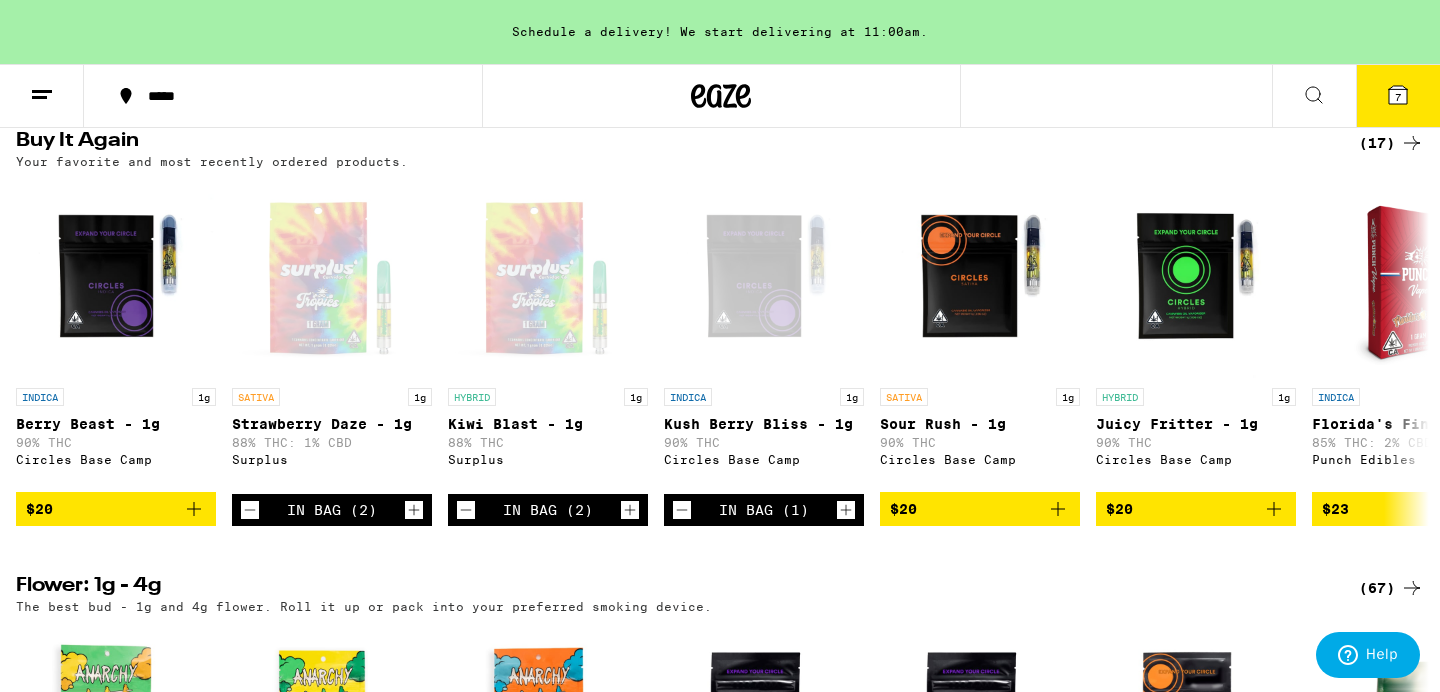 scroll, scrollTop: 0, scrollLeft: 0, axis: both 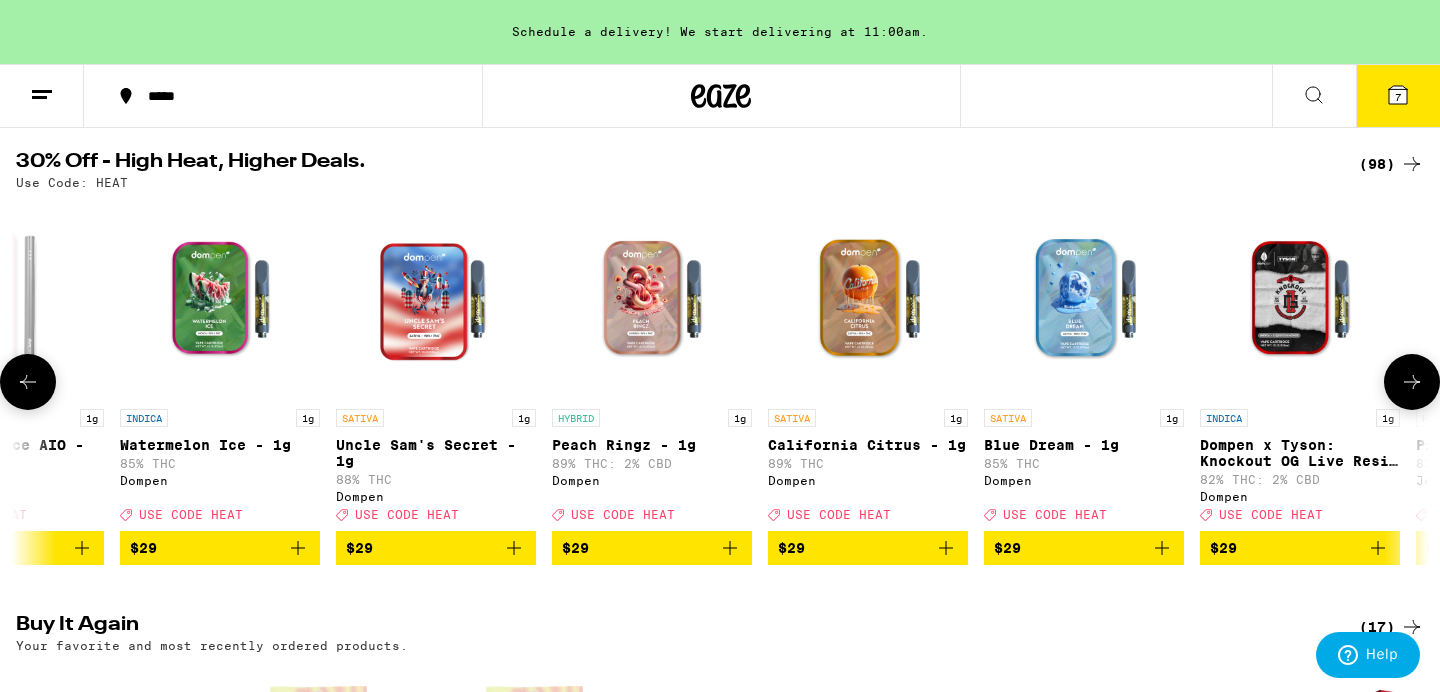 click on "$29" at bounding box center [868, 548] 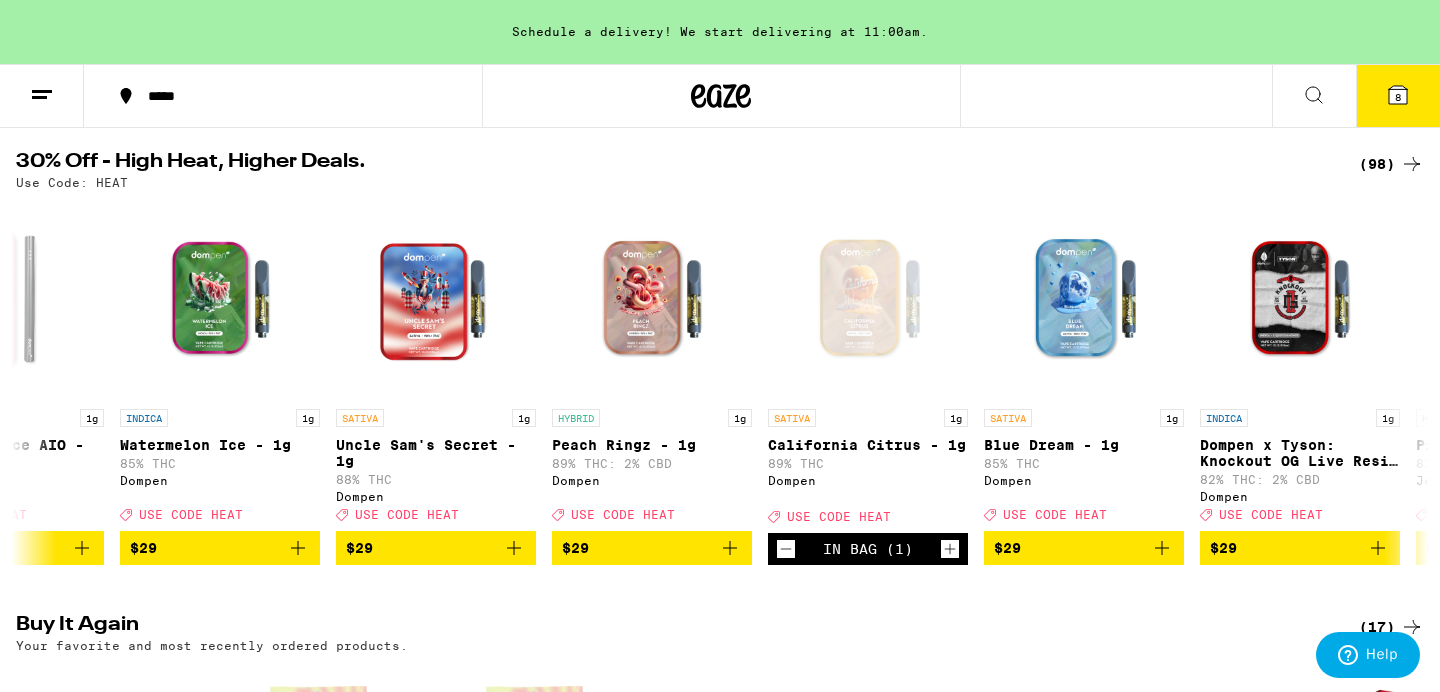 click 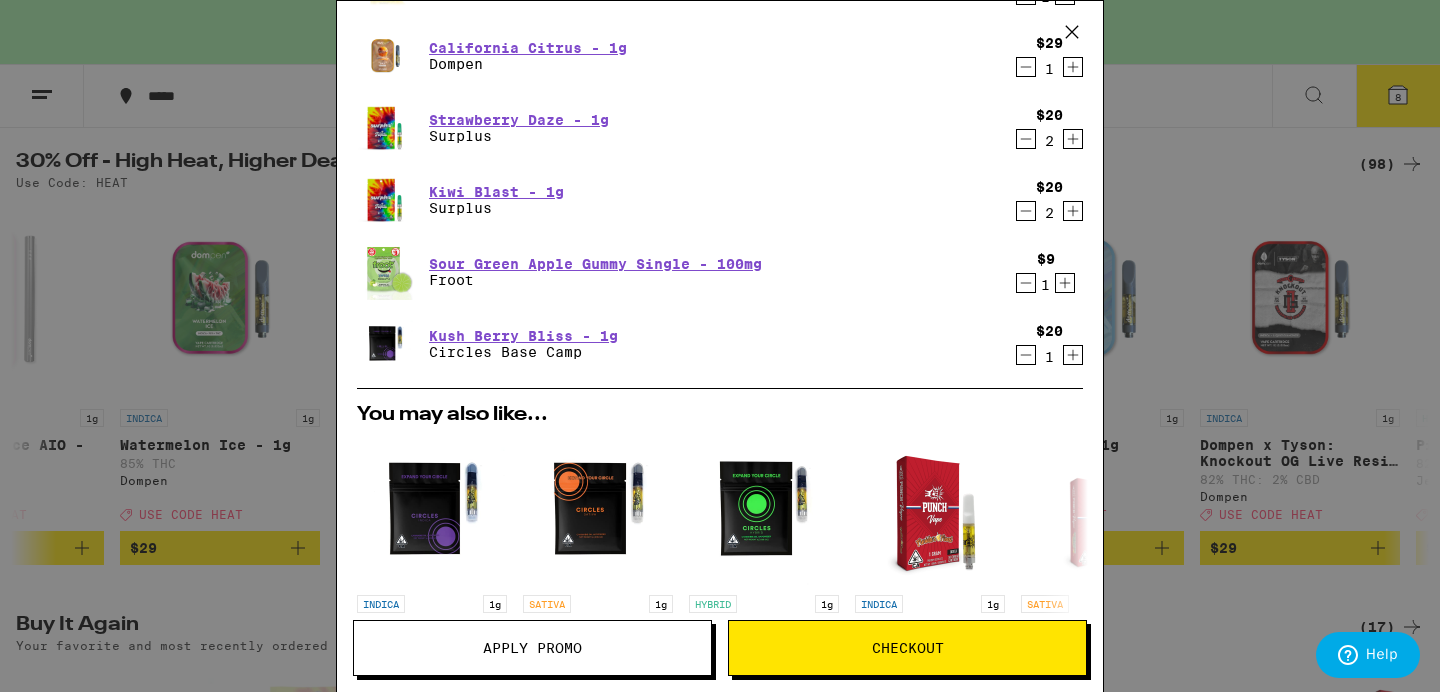 scroll, scrollTop: 0, scrollLeft: 0, axis: both 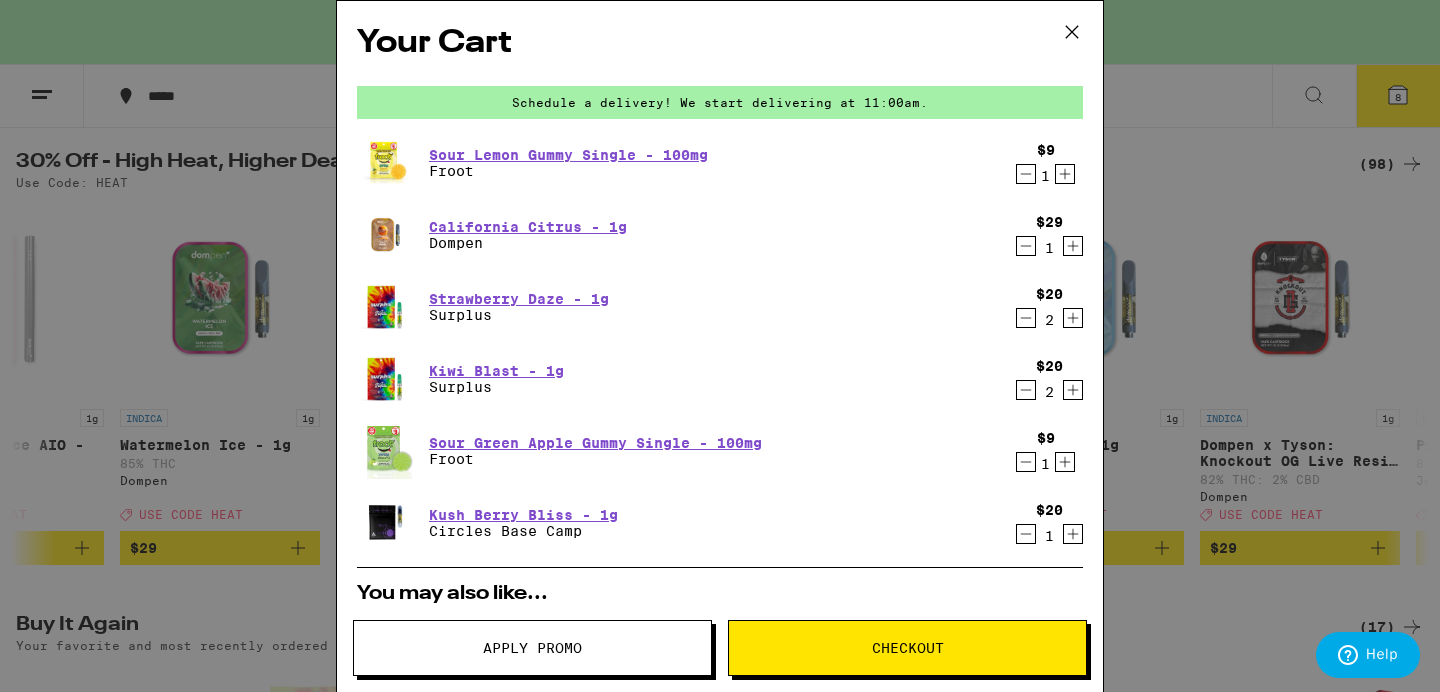 click 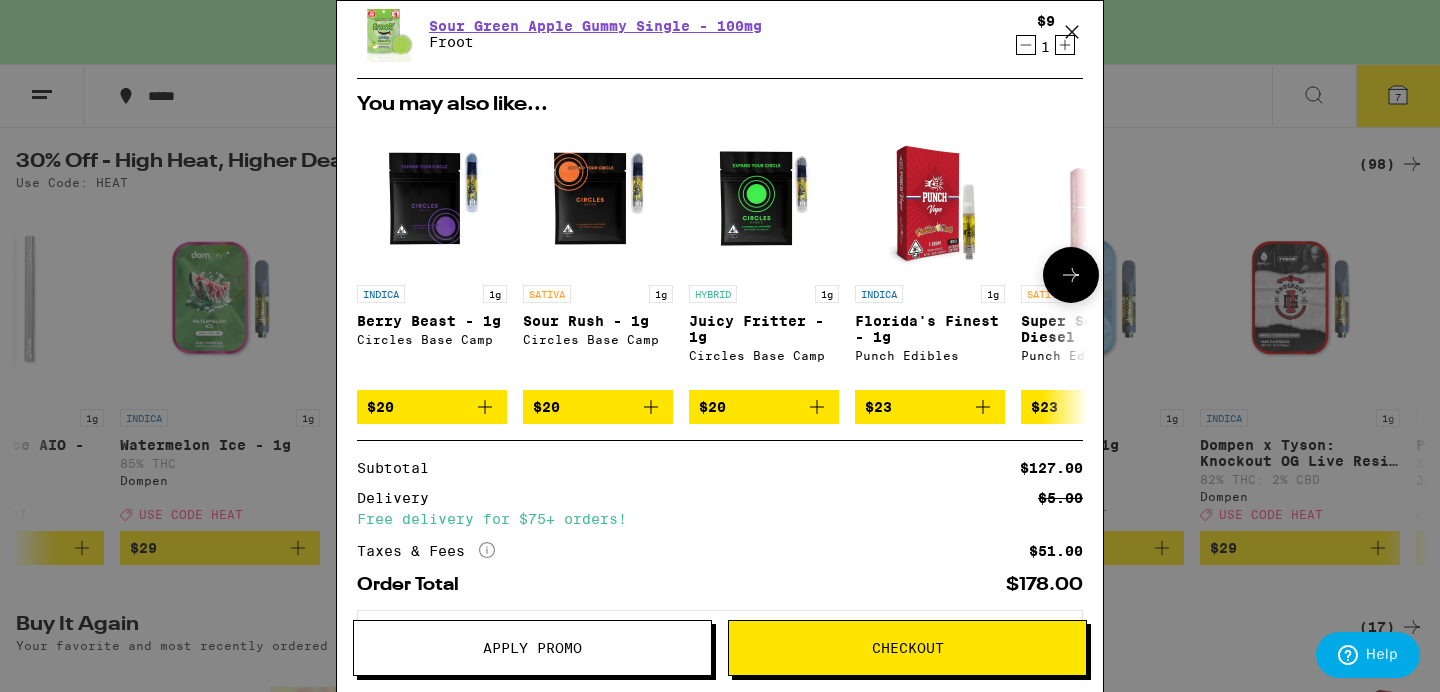 scroll, scrollTop: 515, scrollLeft: 0, axis: vertical 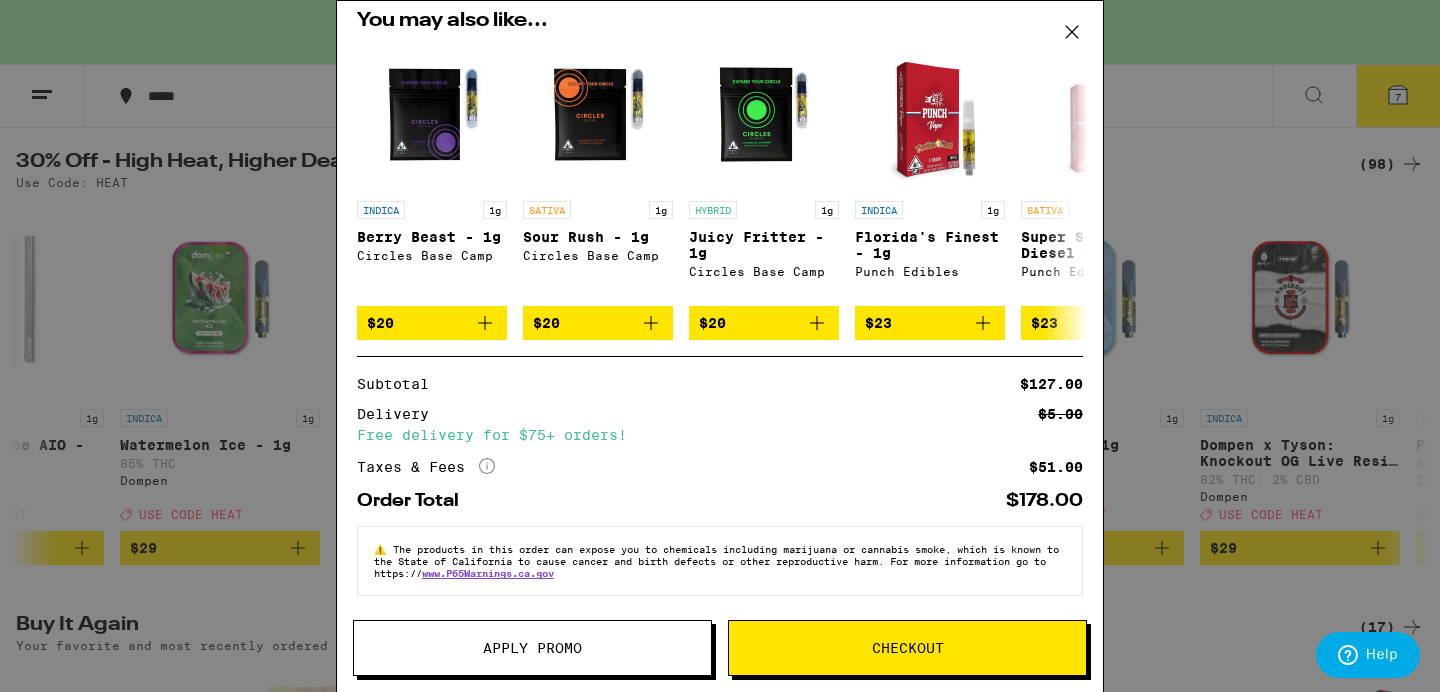 click on "Apply Promo" at bounding box center (532, 648) 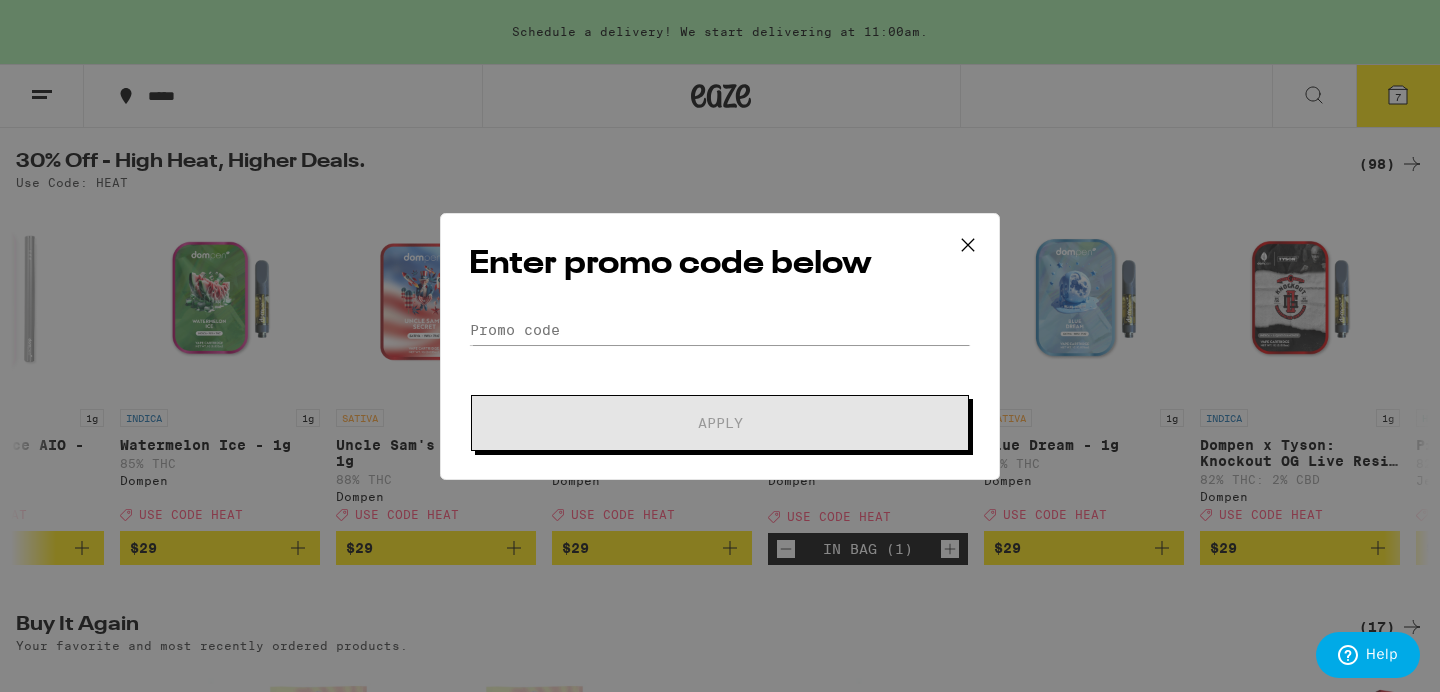 scroll, scrollTop: 0, scrollLeft: 0, axis: both 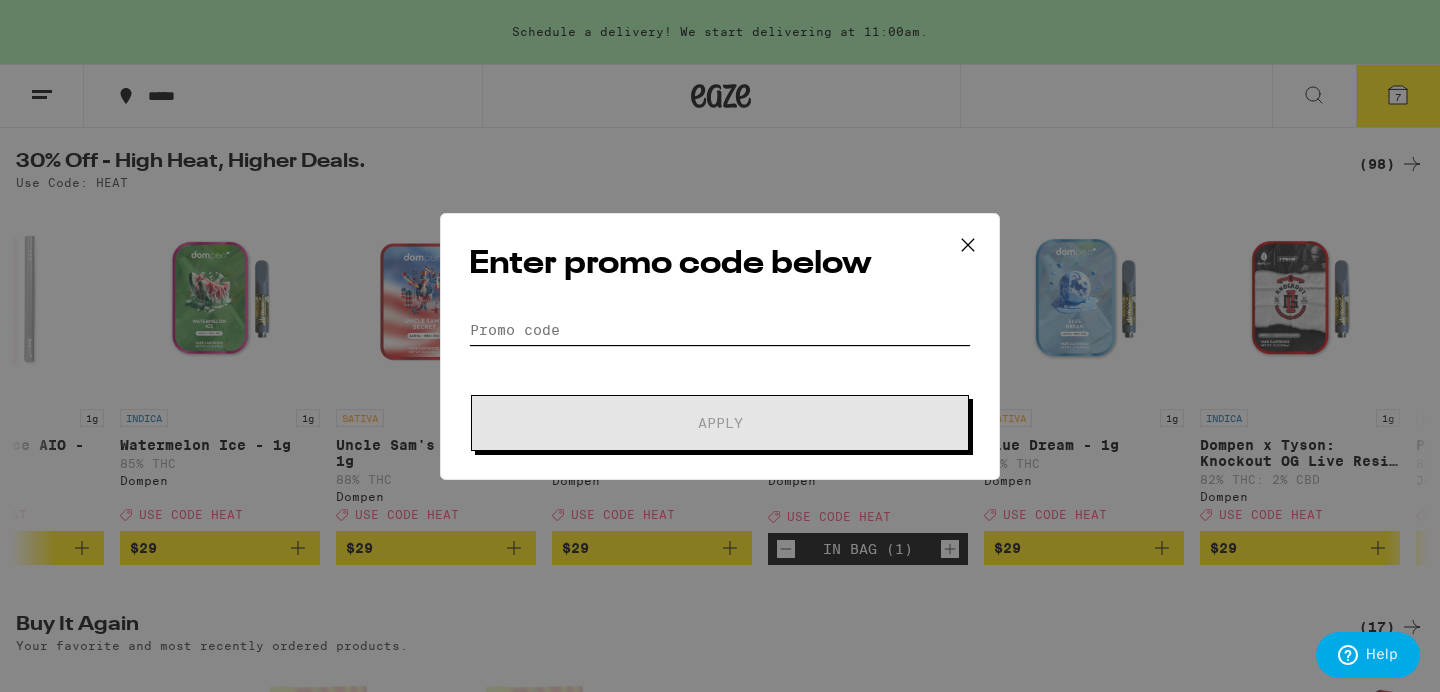 click on "Promo Code" at bounding box center (720, 330) 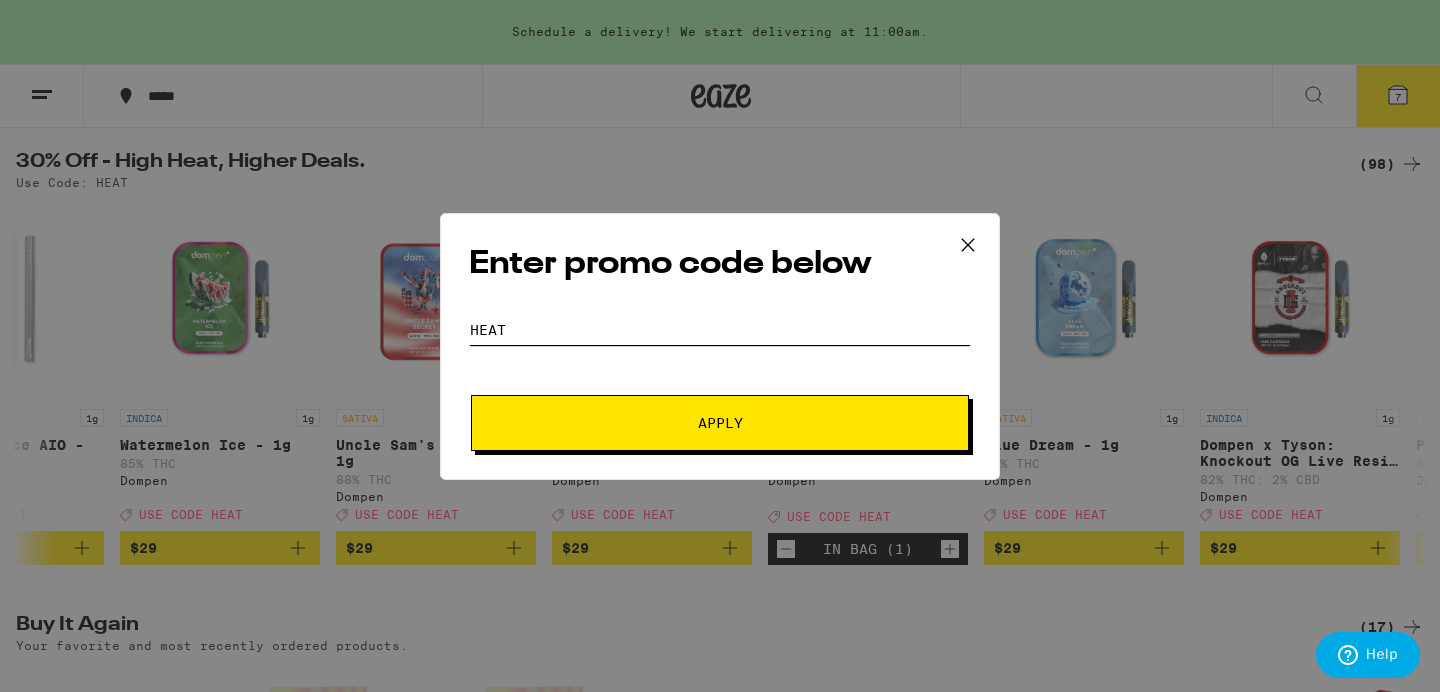 type on "HEAT" 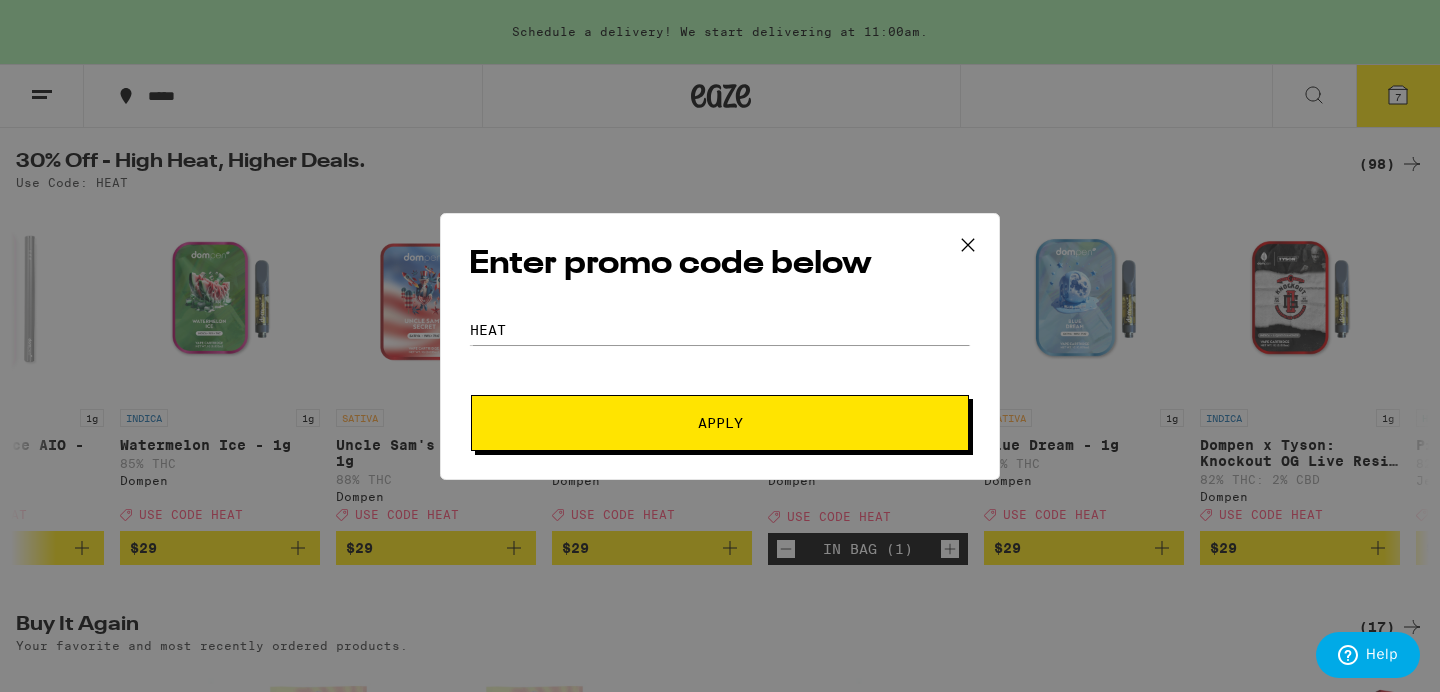 click on "Promo Code HEAT Apply" 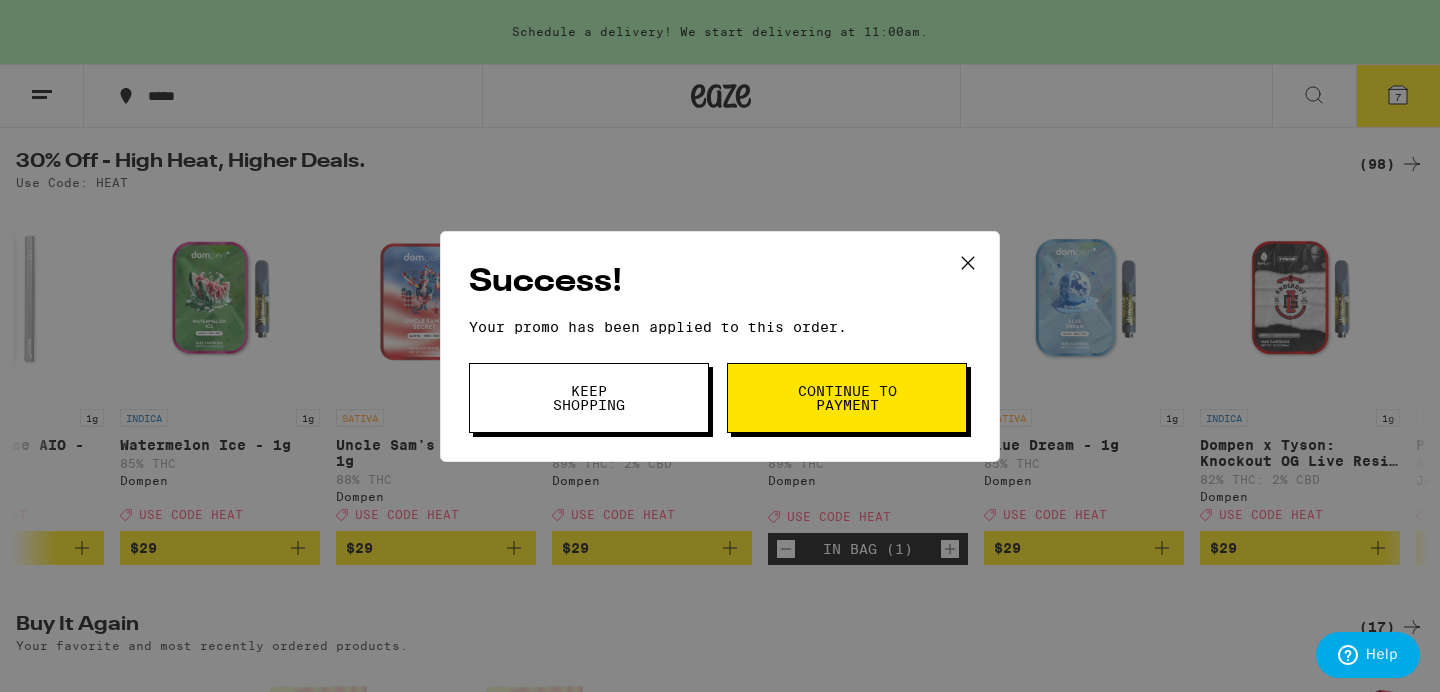 click on "Continue to payment" at bounding box center (847, 398) 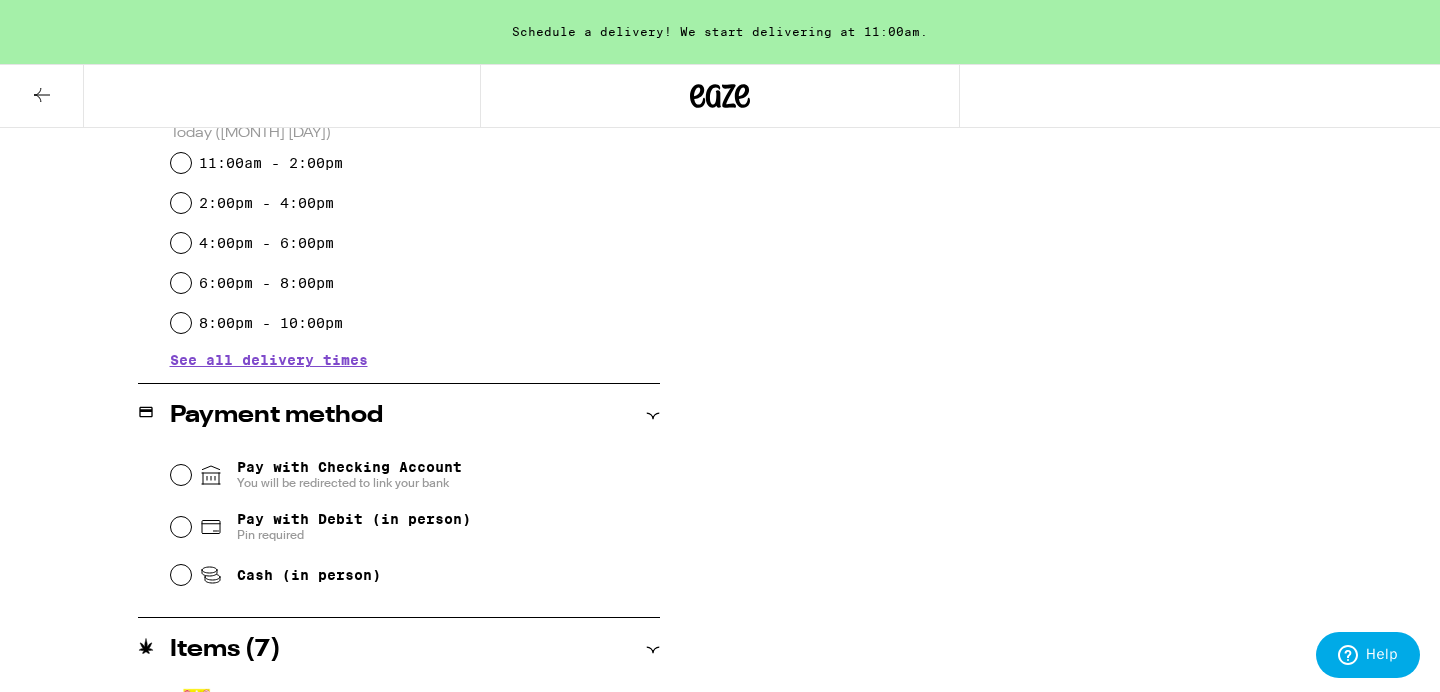 scroll, scrollTop: 608, scrollLeft: 0, axis: vertical 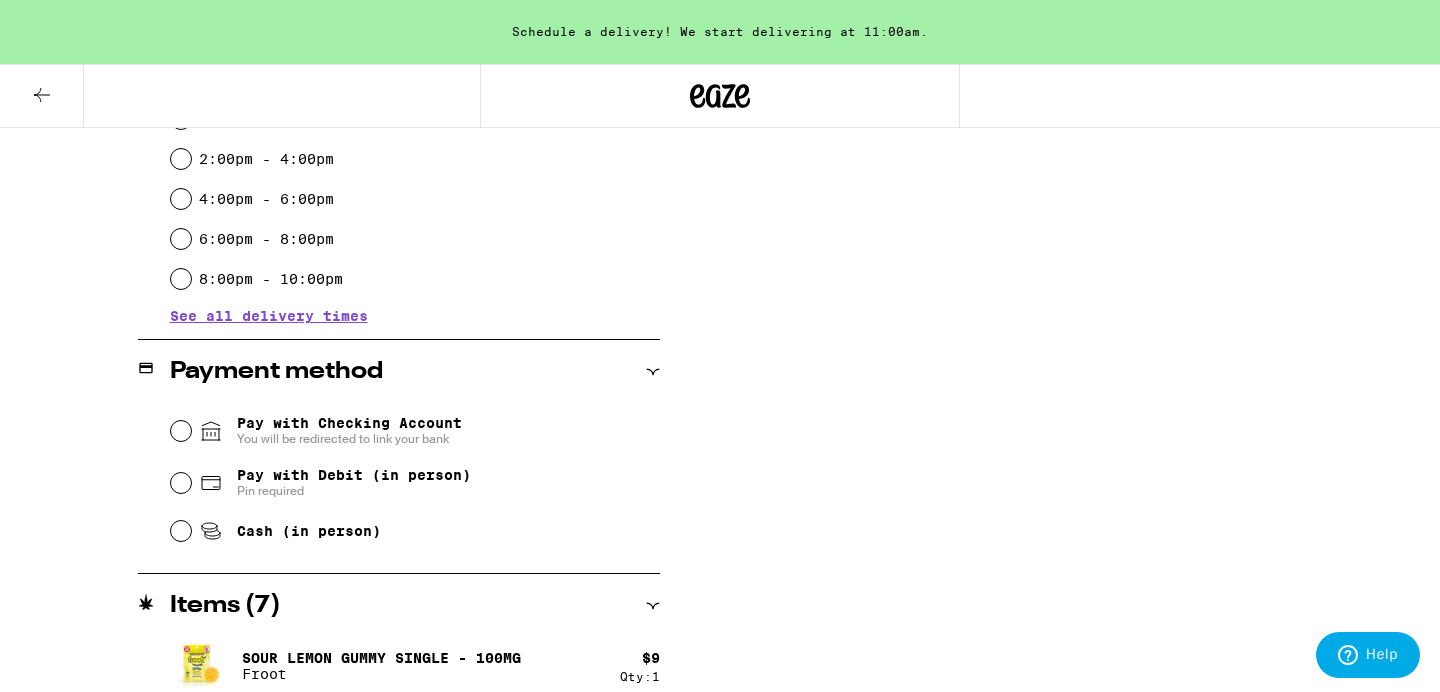 click on "Cash (in person)" at bounding box center [290, 531] 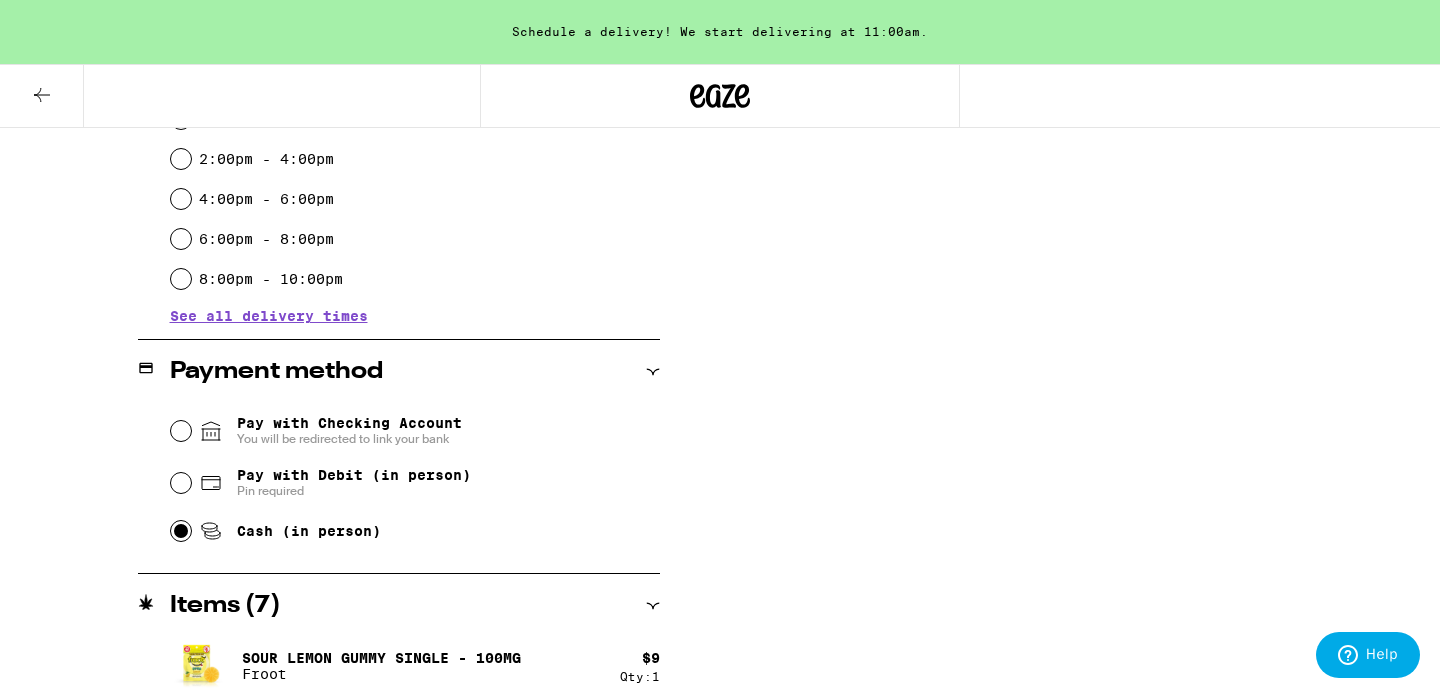 click on "Cash (in person)" at bounding box center (181, 531) 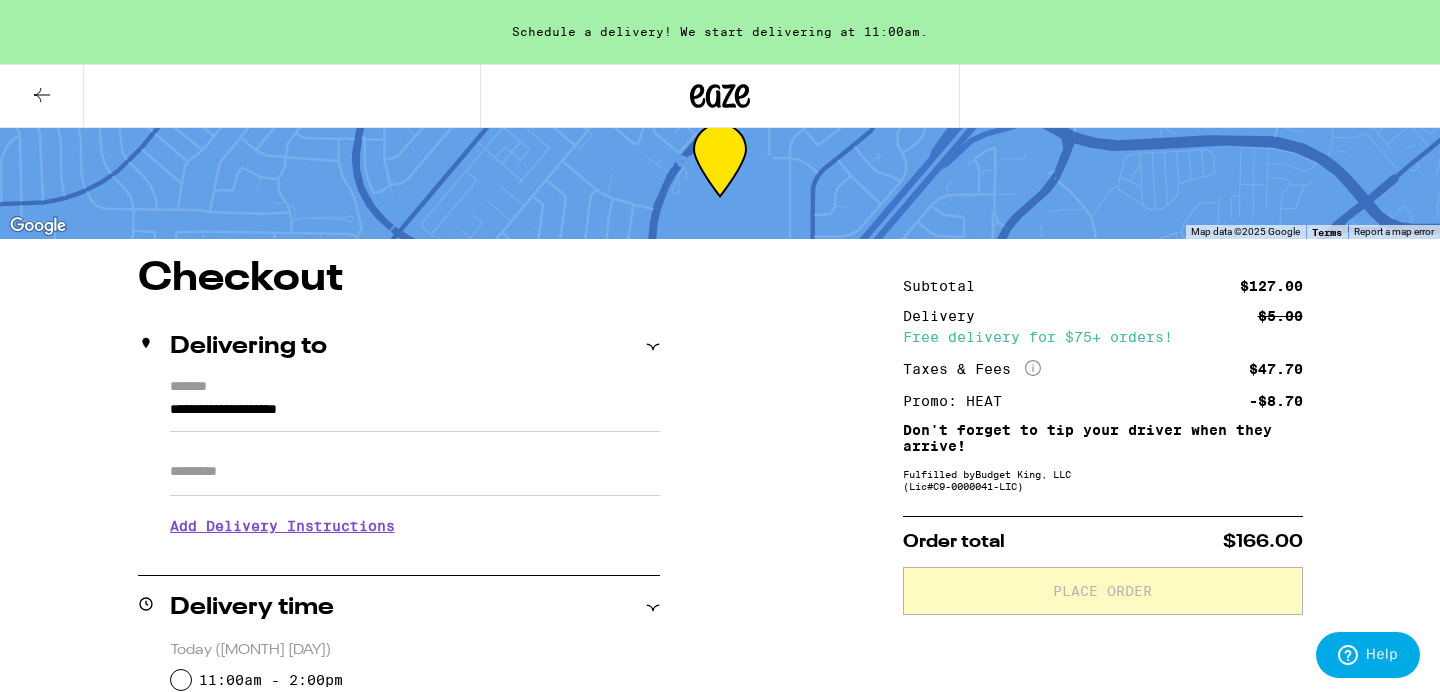 scroll, scrollTop: 42, scrollLeft: 0, axis: vertical 